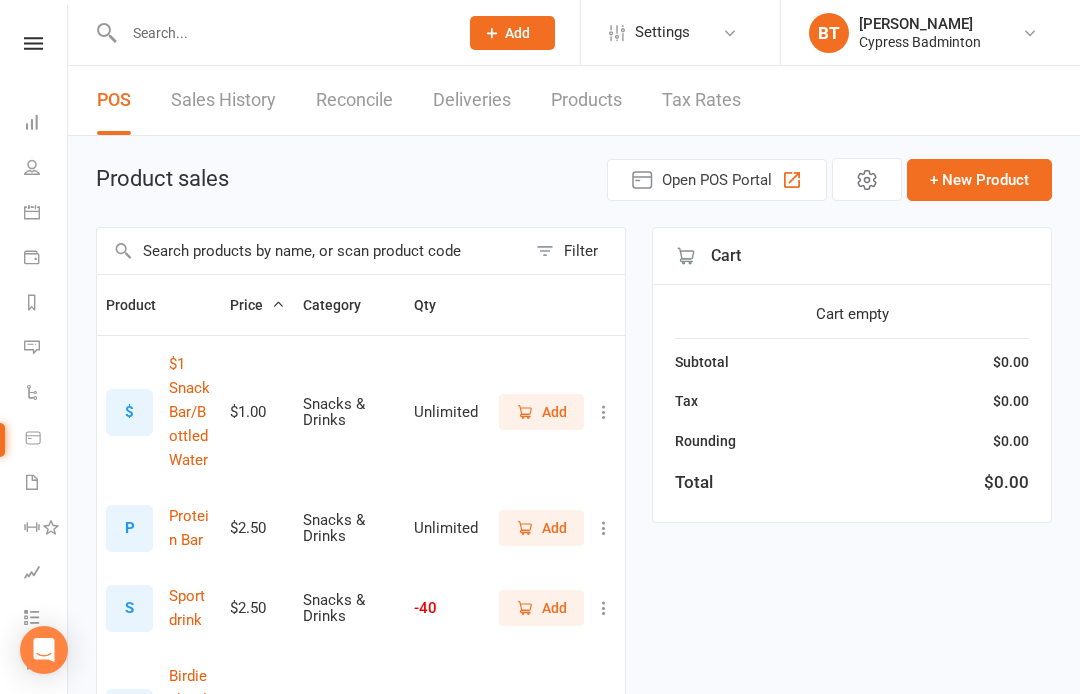 select on "100" 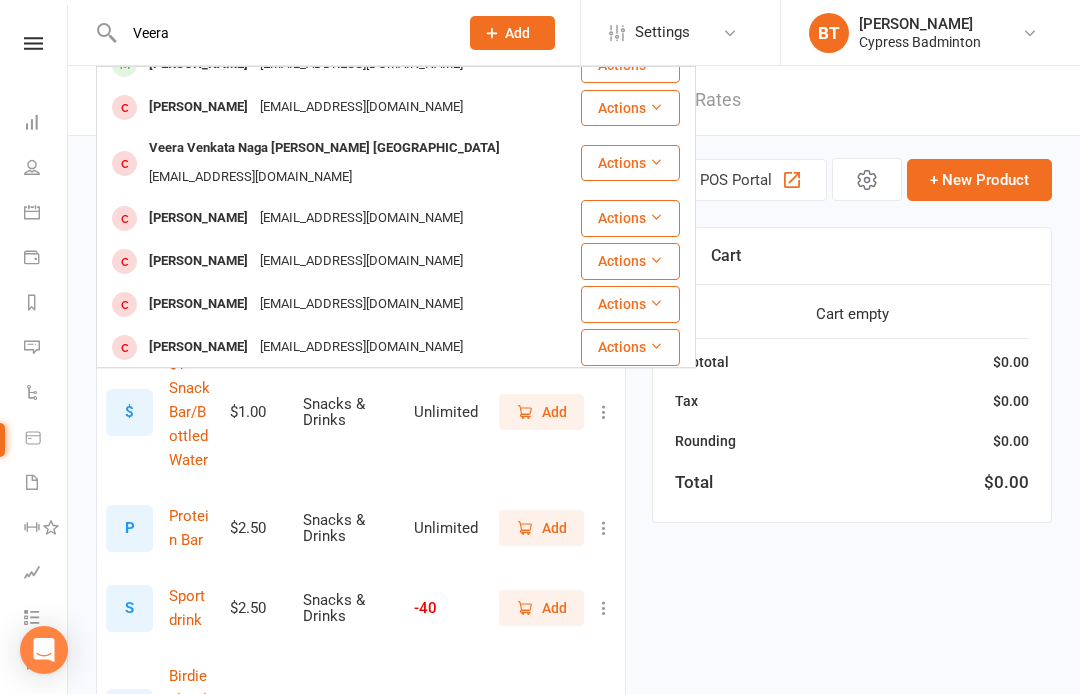 scroll, scrollTop: 196, scrollLeft: 0, axis: vertical 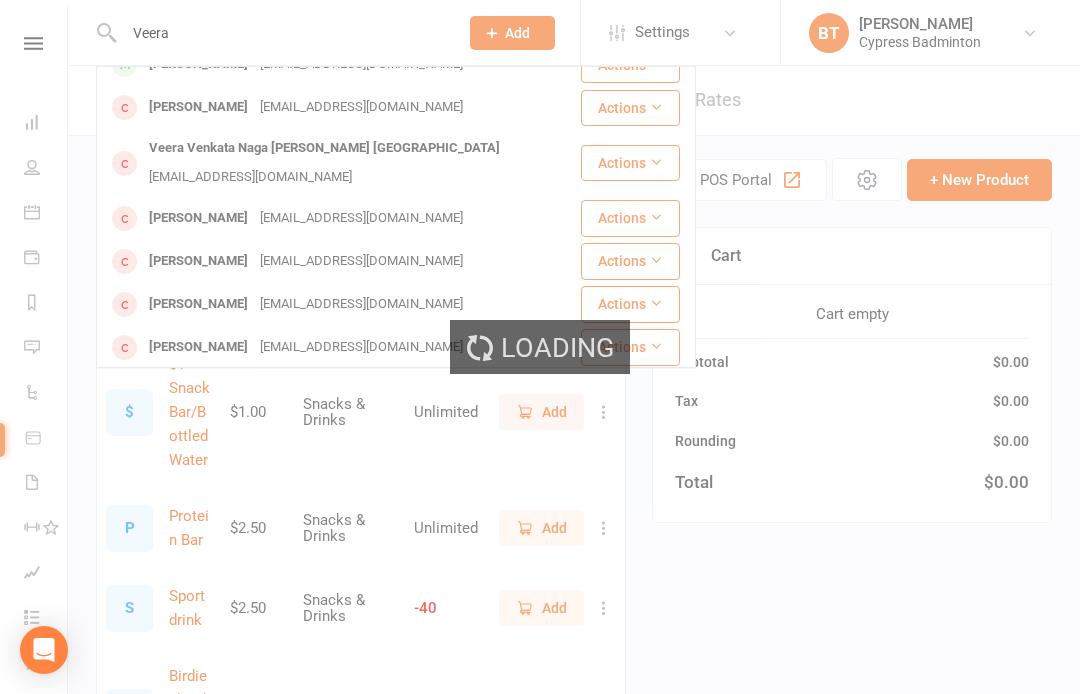 type 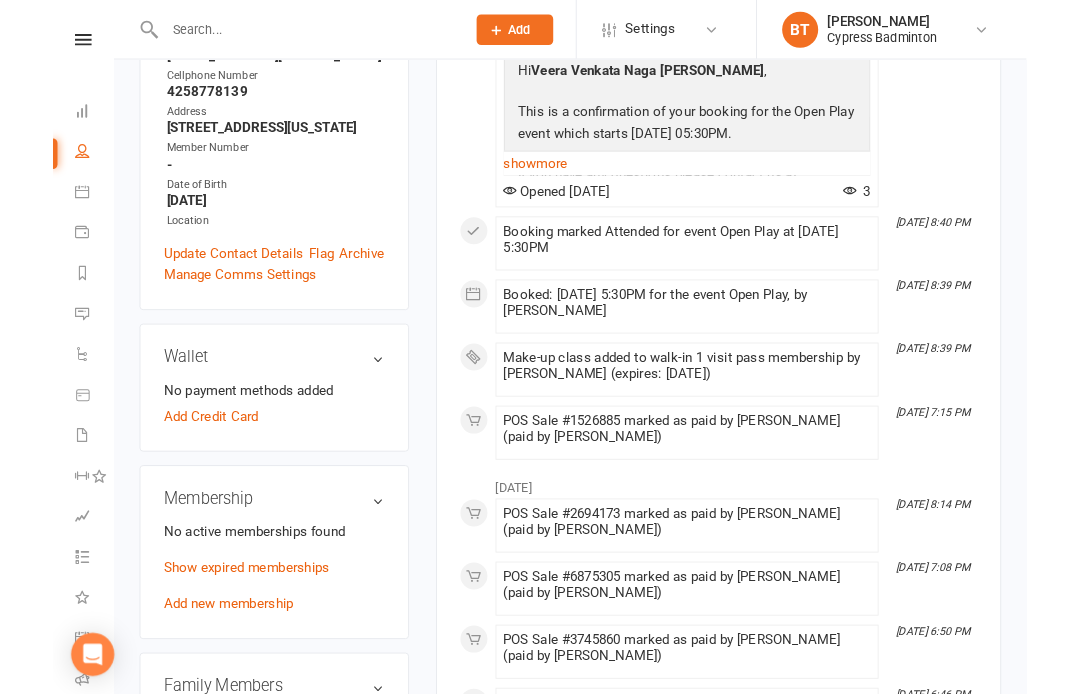 scroll, scrollTop: 438, scrollLeft: 0, axis: vertical 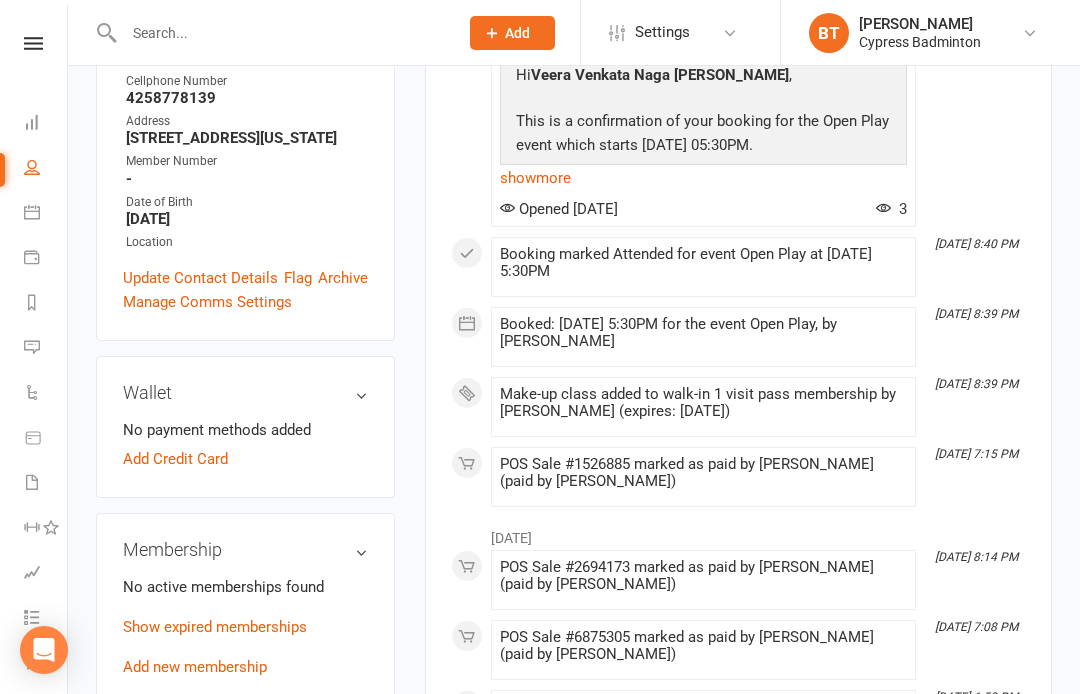 click on "Add new membership" at bounding box center (195, 667) 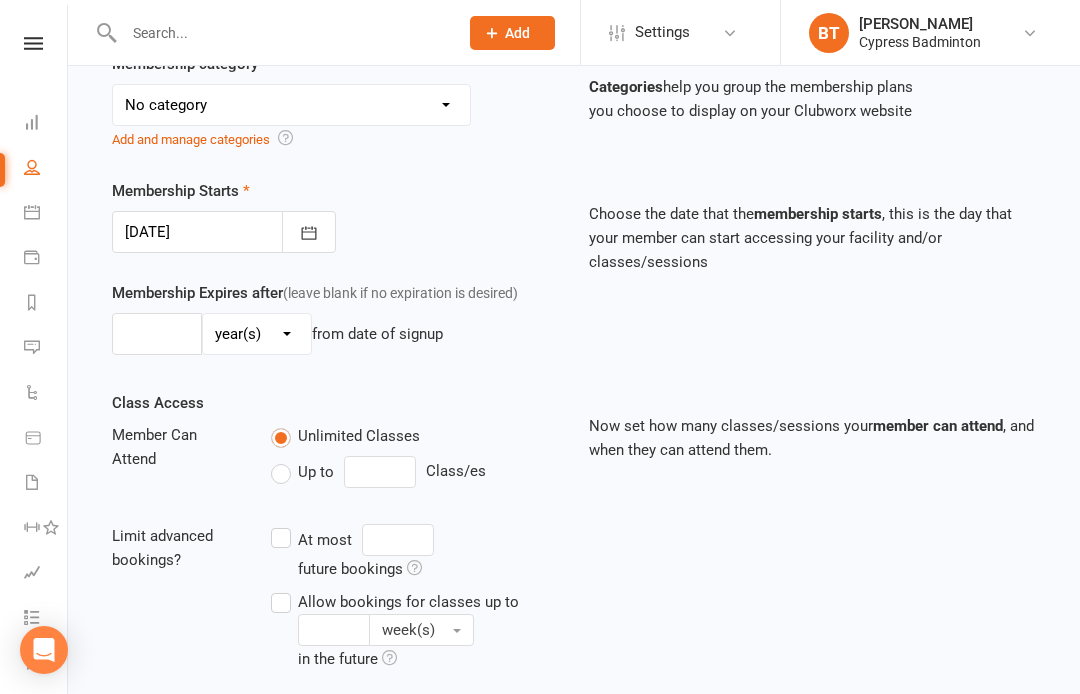 scroll, scrollTop: 0, scrollLeft: 0, axis: both 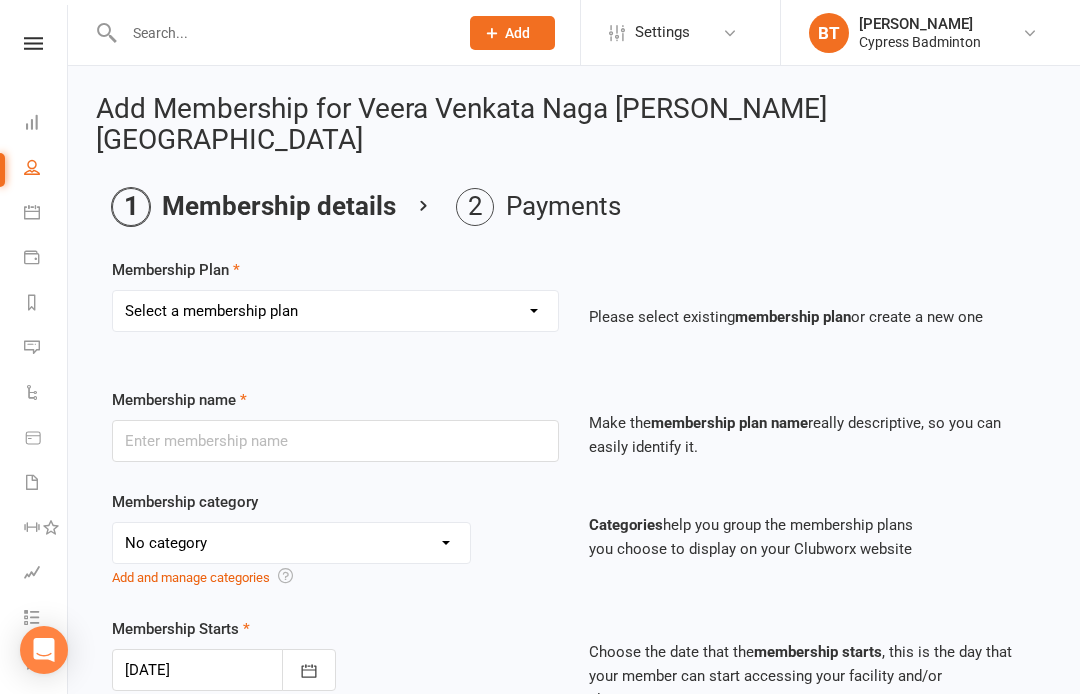 click on "Select a membership plan Create new Membership Plan walk-in 1 visit pass walk-in 5 visit pass walk-in 10 visit pass walk-in 25 visit pass walk-in 50 visit pass Unlimited 1 MONTH Walk-in Pass Unlimited 3 MONTHS Walk-in Pass Unlimited 6 MONTHS Walk-in Pass Unlimited 12 MONTHS Walk-in Pass 1 MONTH AUTOPAYMENT Walk-in Pass (Unlimited) 3 MONTHS AUTOPAYMENT Walk-in Pass (Unlimited) Junior Beginner Badminton Training Walk-in 1 trial session Junior Beginner Badminton Training Program 1x/ week Junior Beginner Badminton Training Program 2x/week Junior Beginner Badminton Training 4 session package Junior Beginner Badminton Training 8 session package JR Intermediate Badminton Training program 1X/week JR Intermediate Badminton Training 4 sessions package JR Intermediate Badminton Training 8 sessions package HP Badminton Training 2X/WEEK HP Badminton Training 3X/WEEK HP Badminton Training 4x/week Program Pre Tournament 2X/WEEK Pre Tournament 3X/WEEK Pre Tournament 4x/week Walk in Adult group training 1 session Grip" at bounding box center (335, 311) 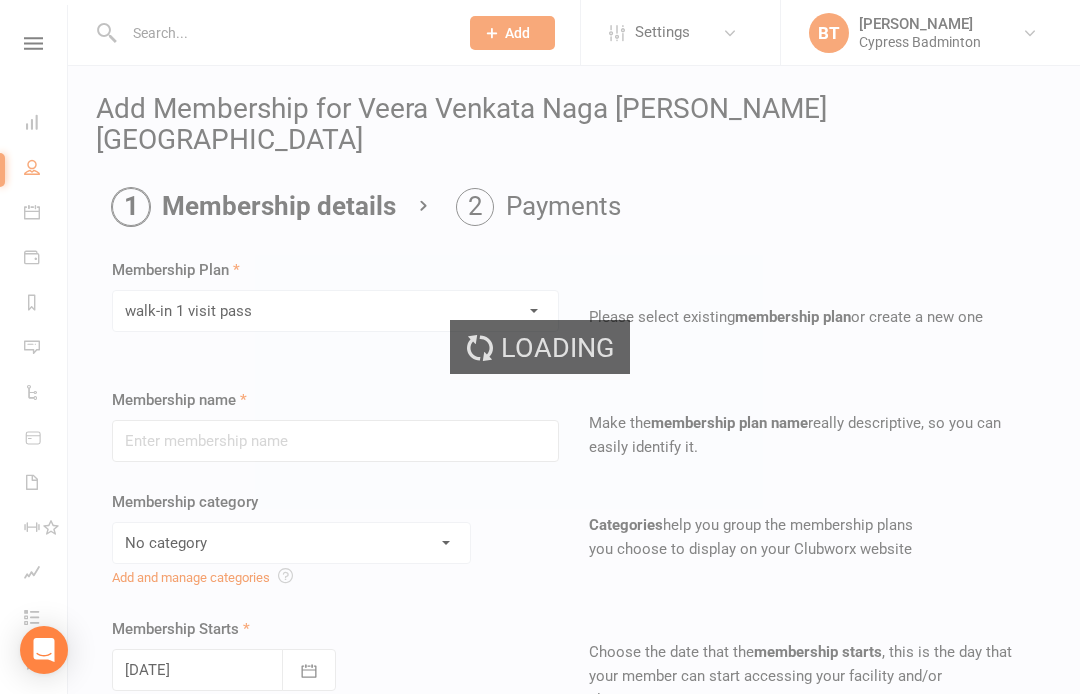 type on "walk-in 1 visit pass" 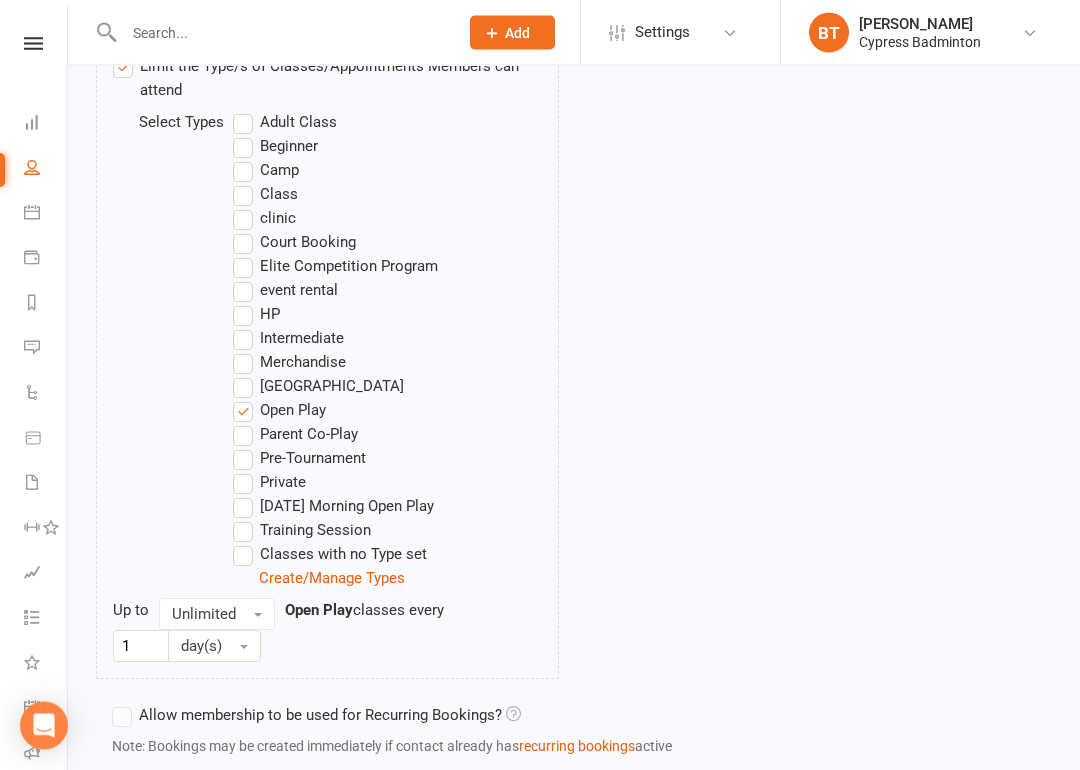 scroll, scrollTop: 1205, scrollLeft: 0, axis: vertical 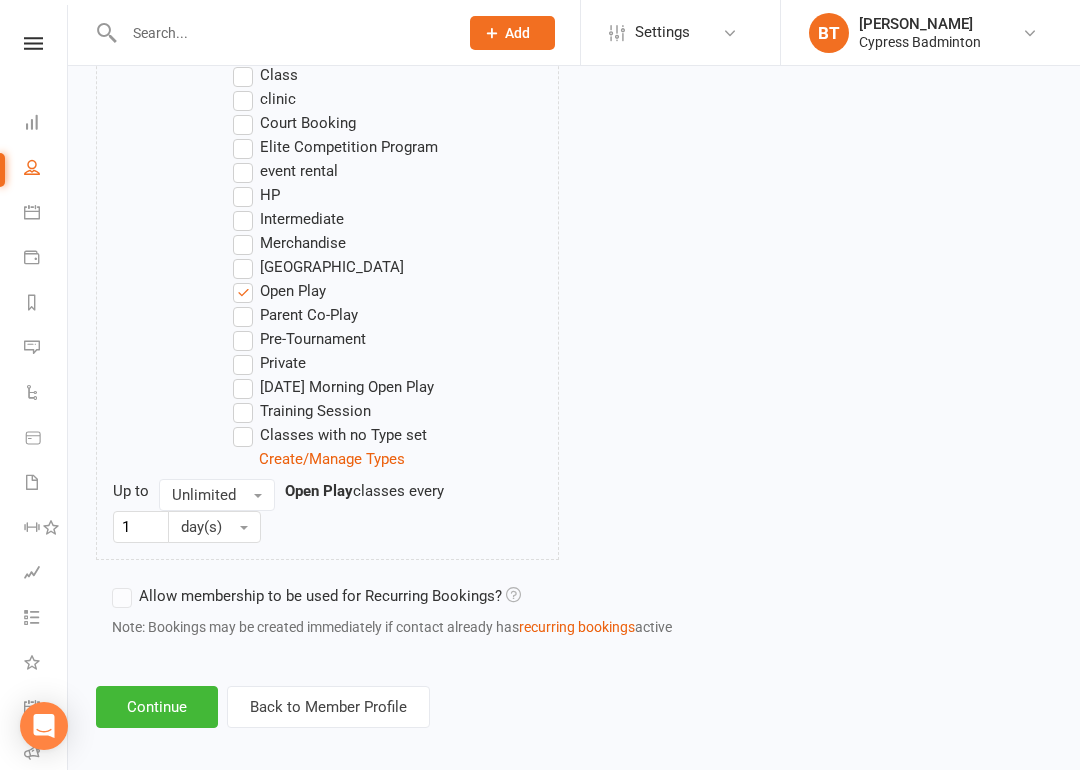 click on "Continue" at bounding box center [157, 707] 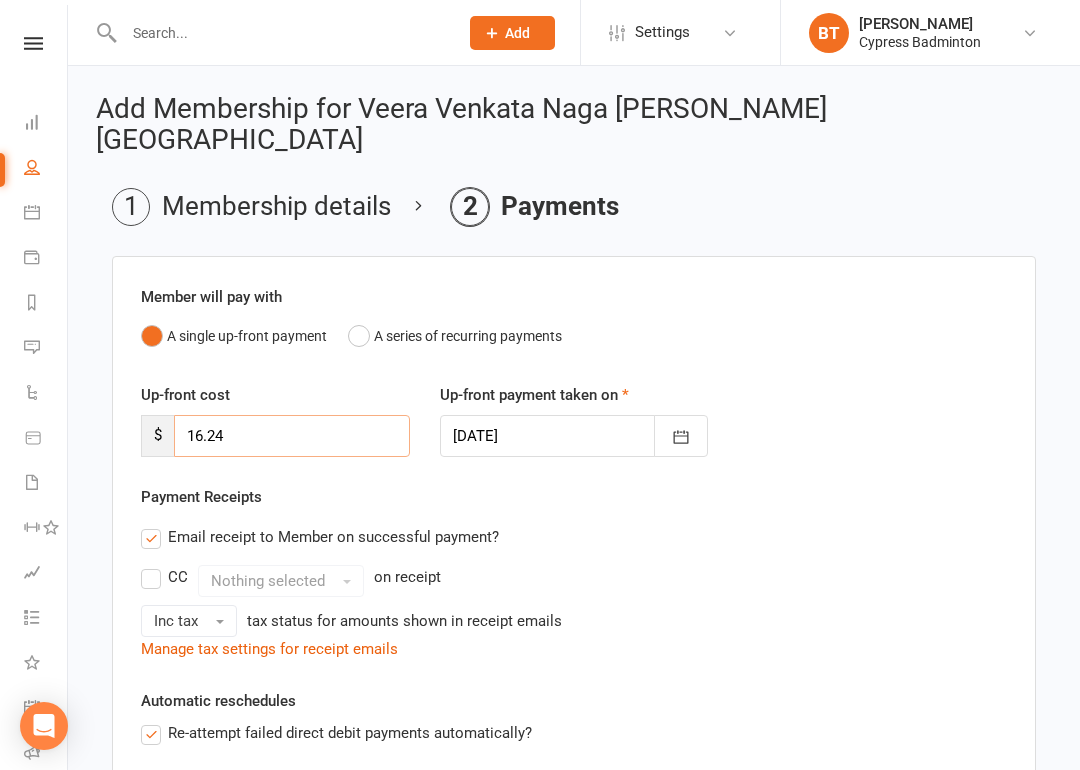 click on "16.24" at bounding box center [292, 436] 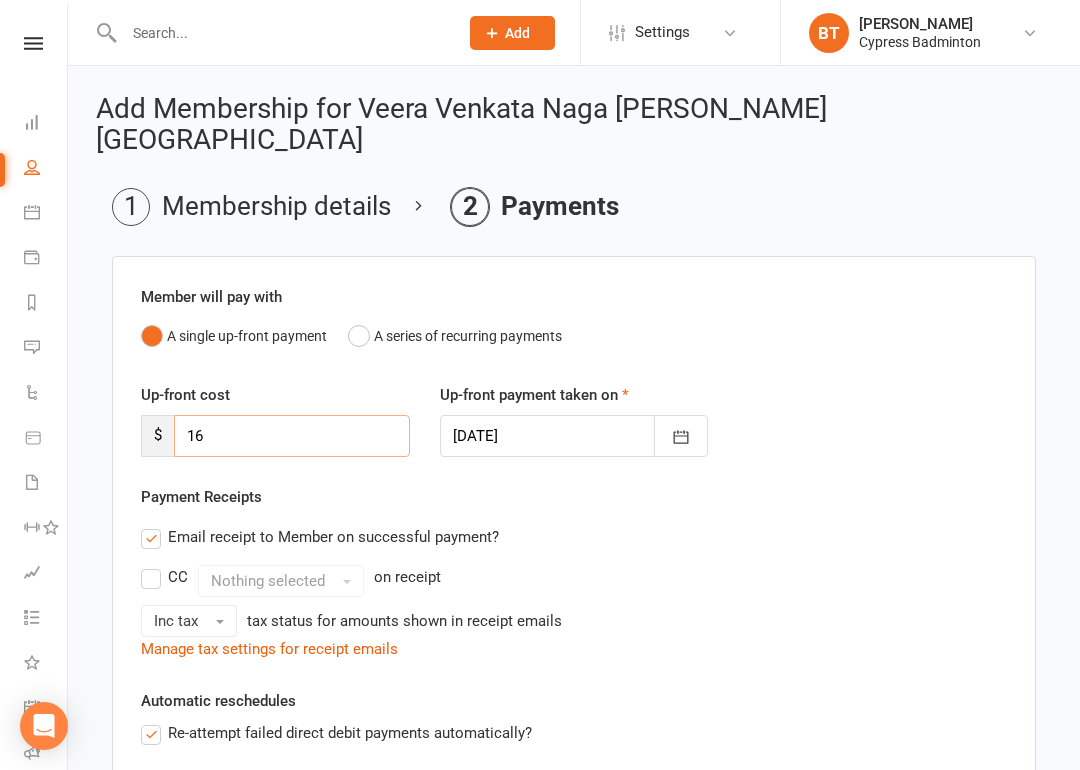 type on "1" 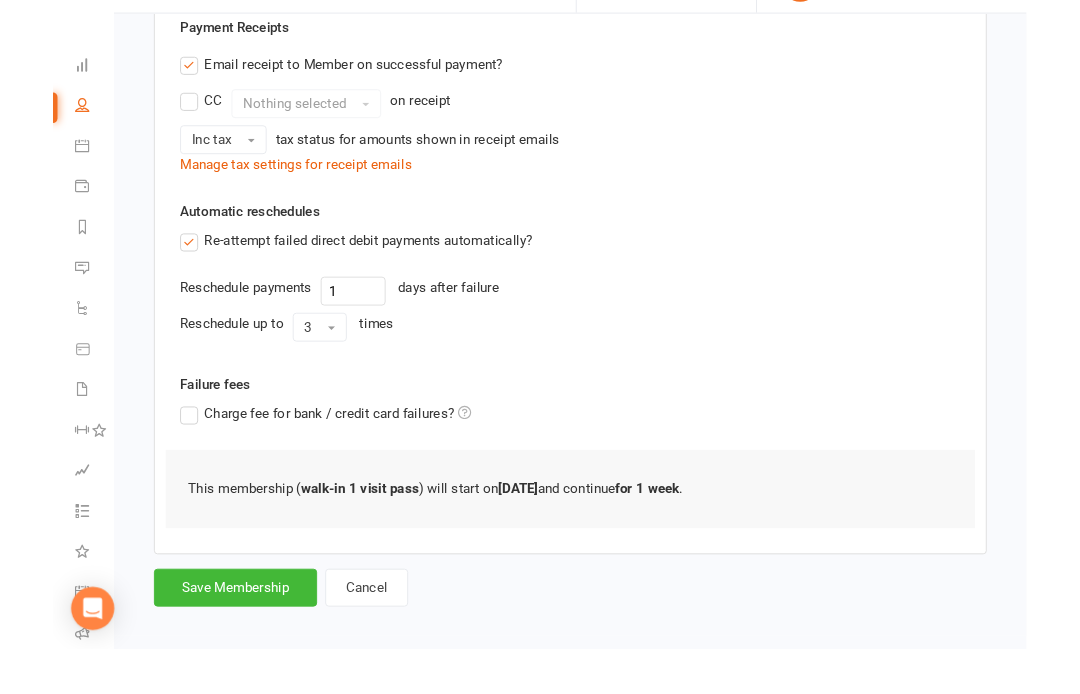 scroll, scrollTop: 491, scrollLeft: 0, axis: vertical 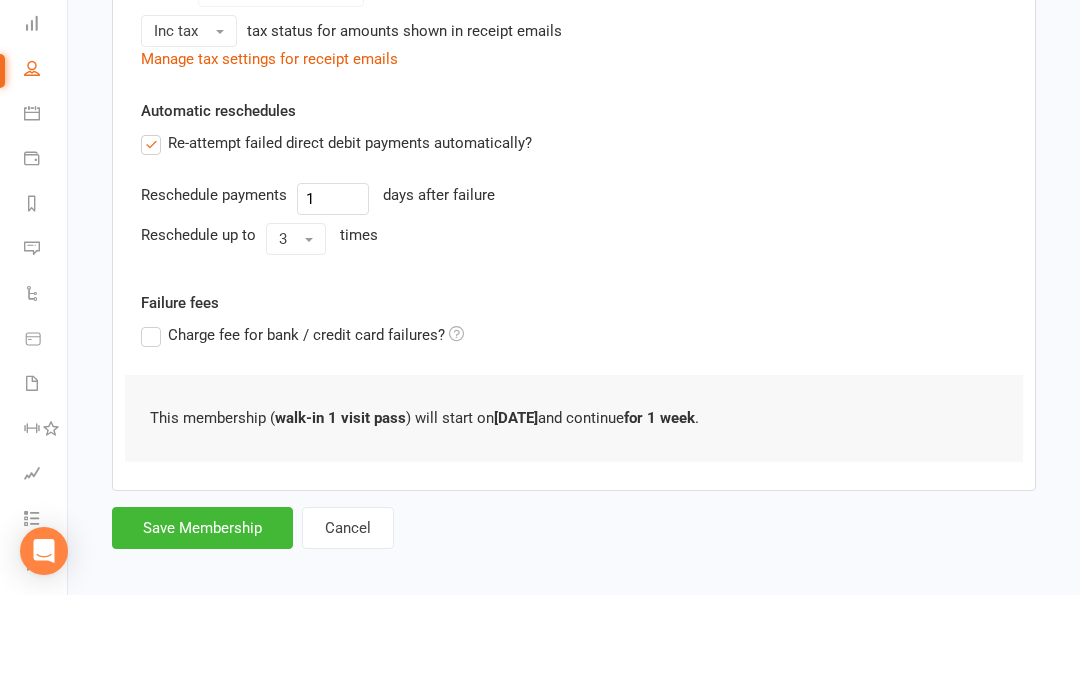 type on "0" 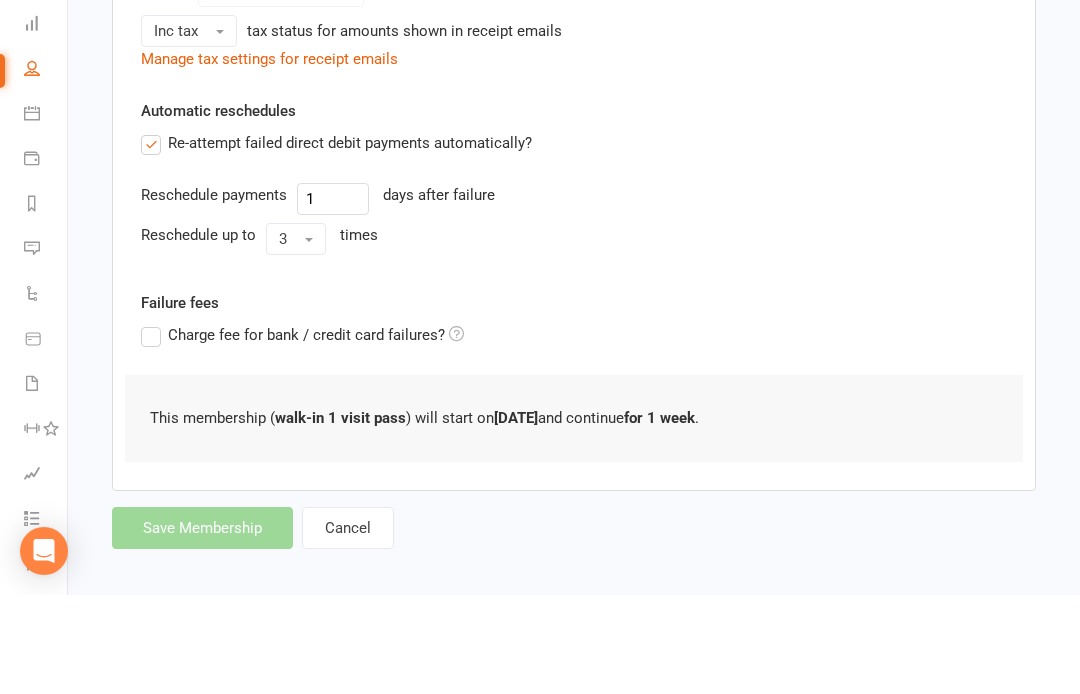 click on "Loading" at bounding box center [0, 0] 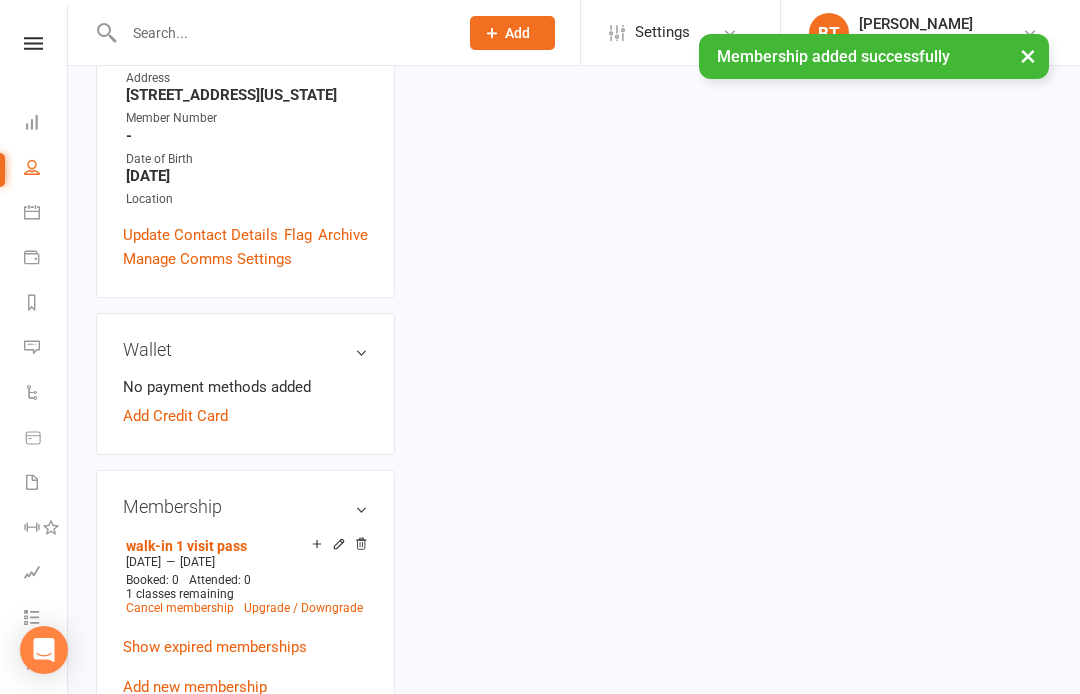 scroll, scrollTop: 0, scrollLeft: 0, axis: both 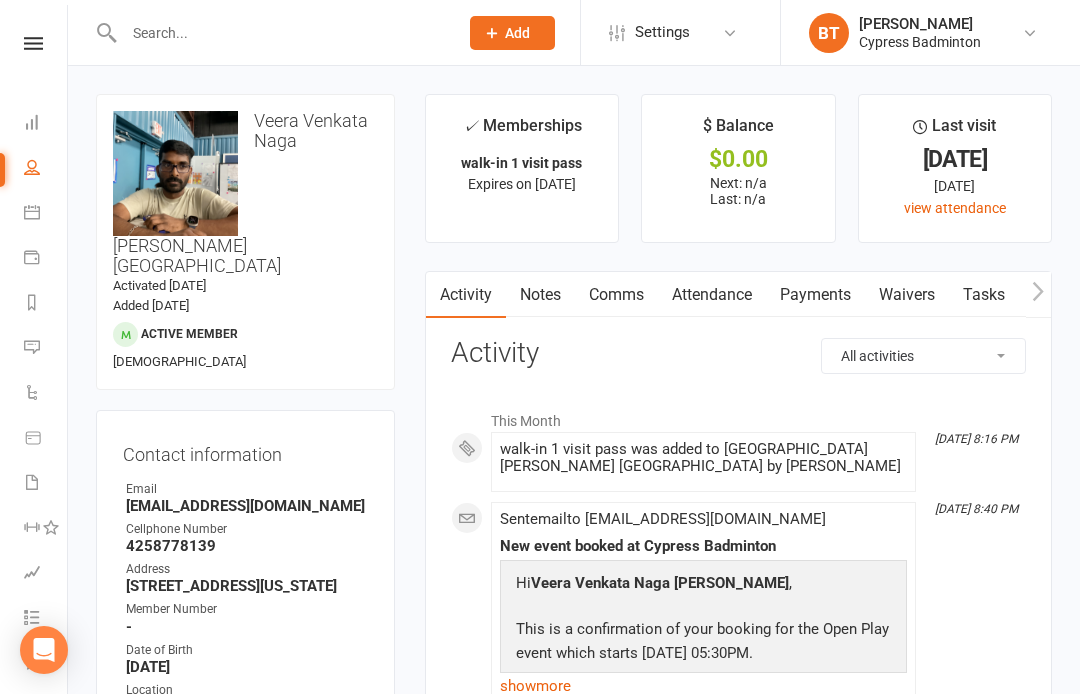 click at bounding box center (33, 43) 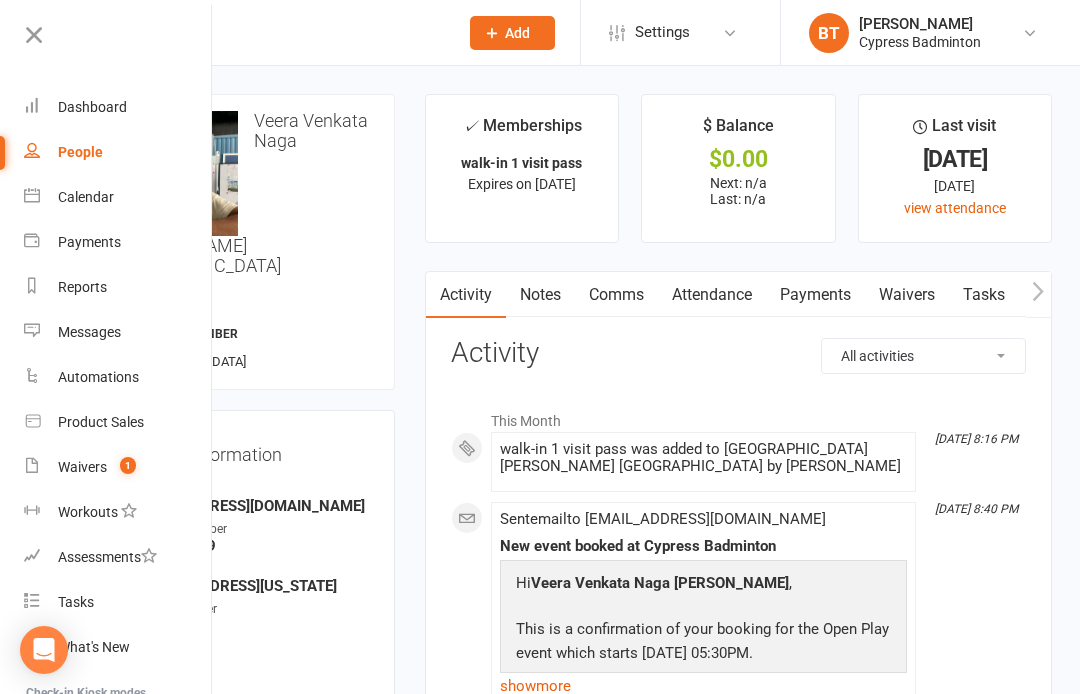 click on "Product Sales" at bounding box center (101, 422) 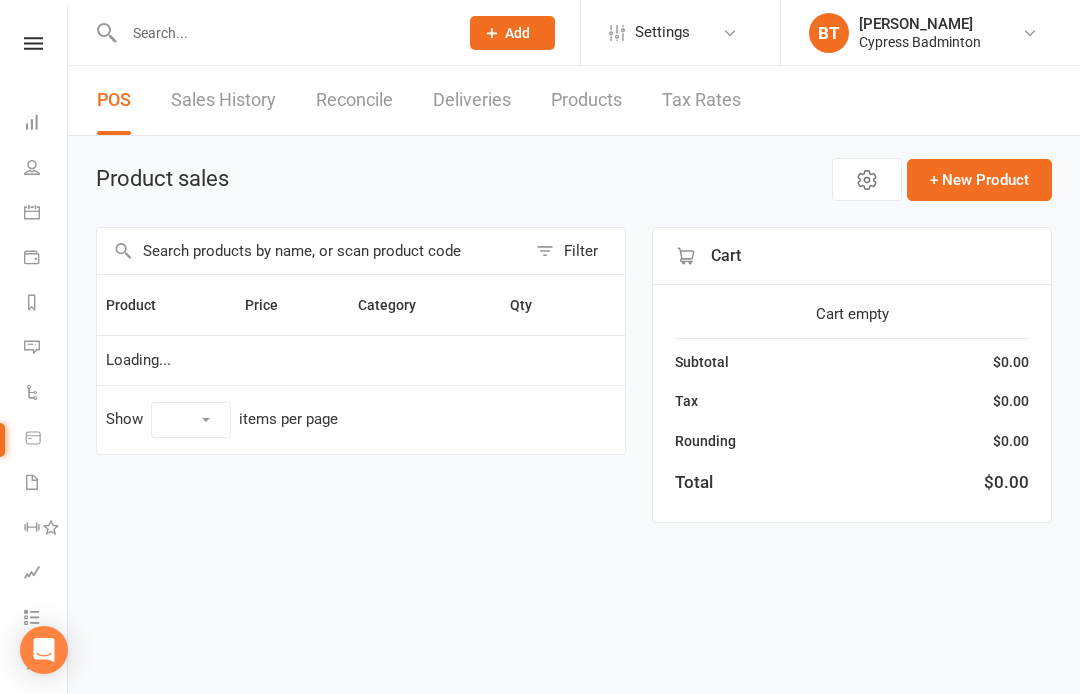 select on "100" 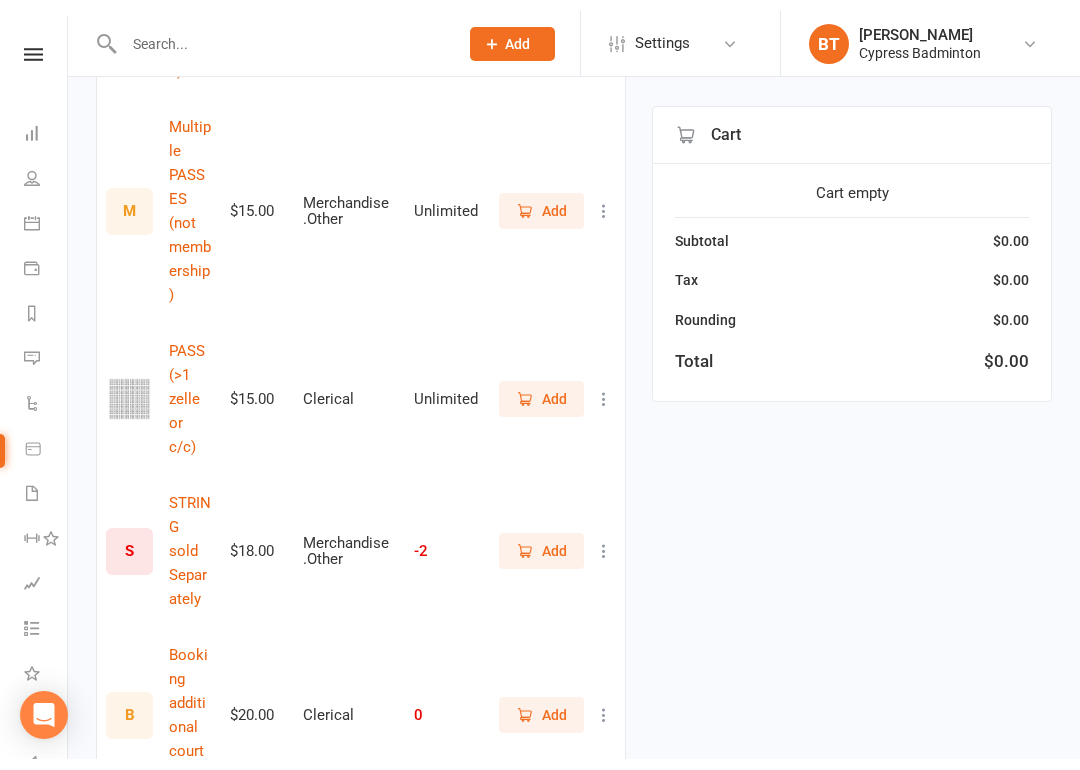 scroll, scrollTop: 1562, scrollLeft: 0, axis: vertical 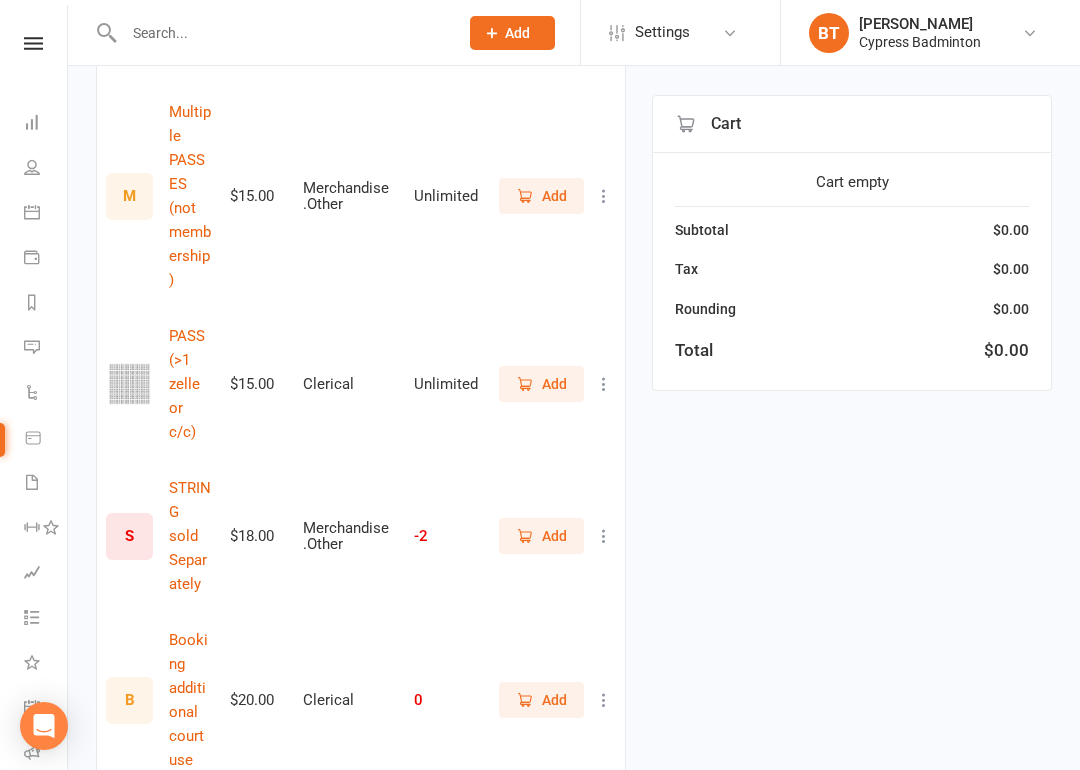 click on "Add" at bounding box center (541, 384) 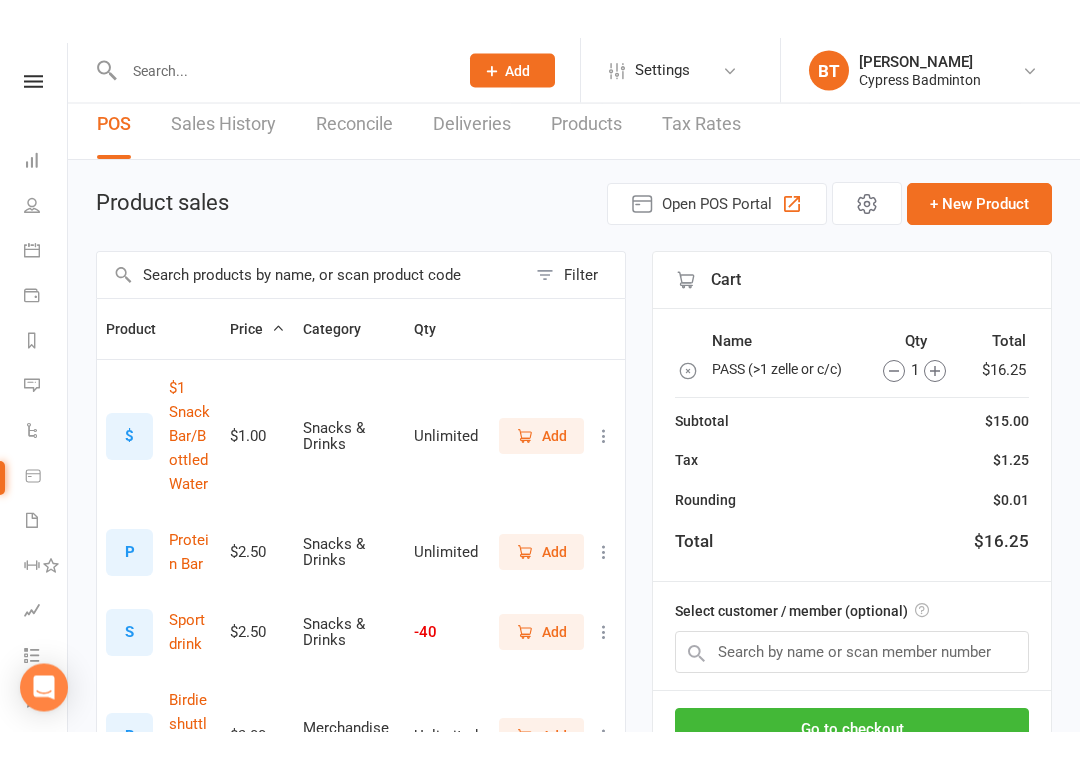 scroll, scrollTop: 0, scrollLeft: 0, axis: both 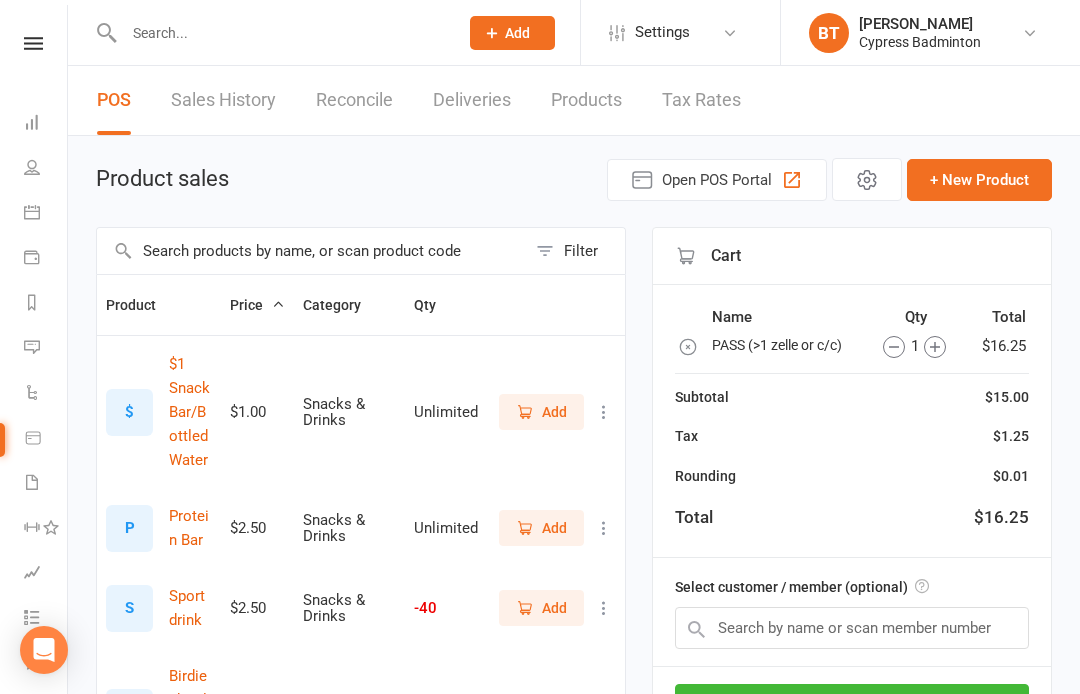 click at bounding box center (311, 251) 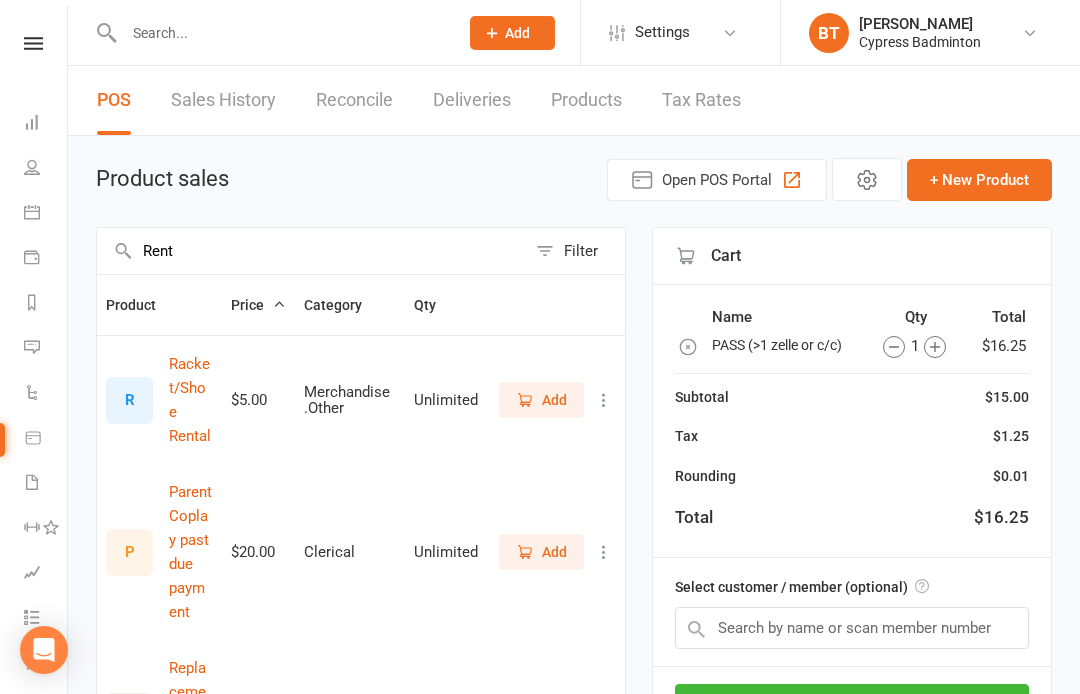 type on "Rent" 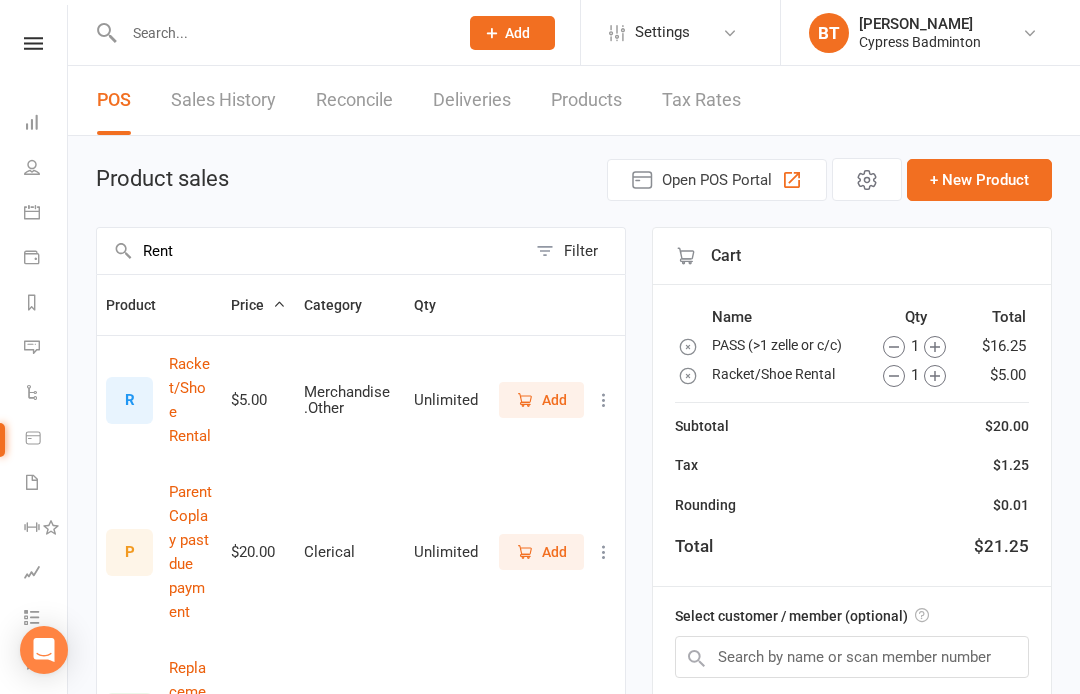 click 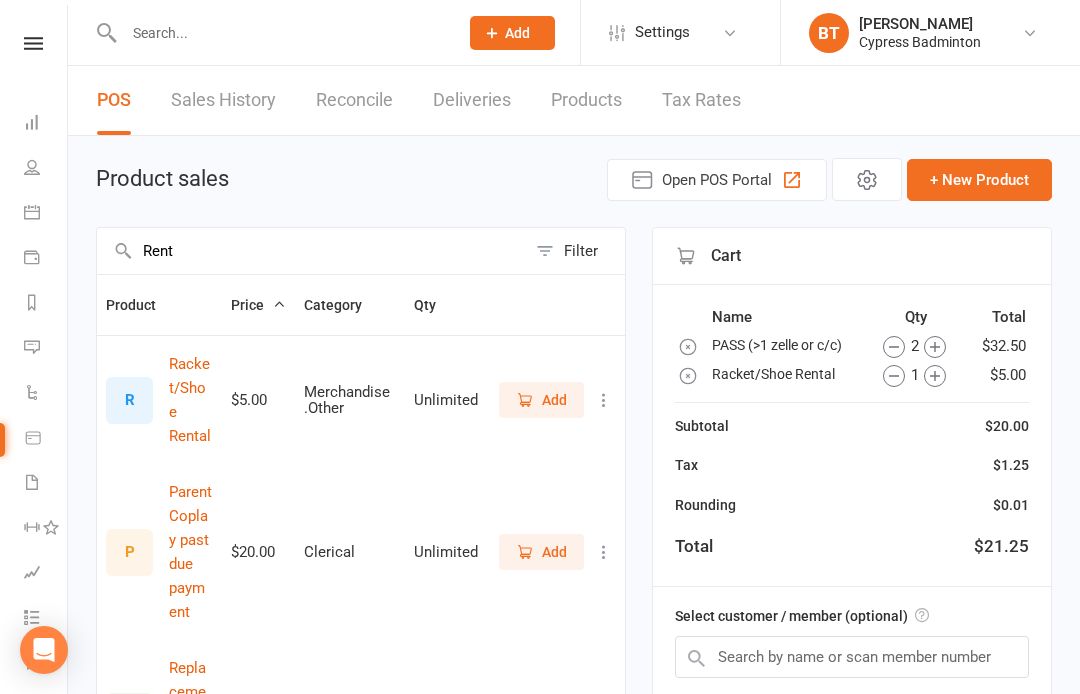 click 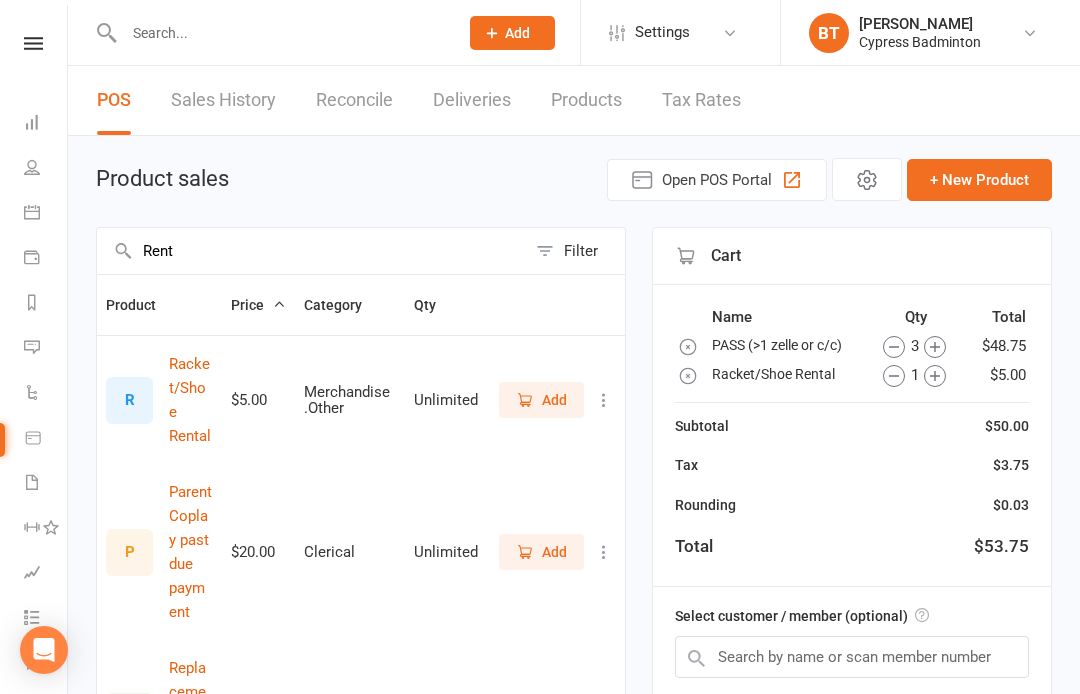 click 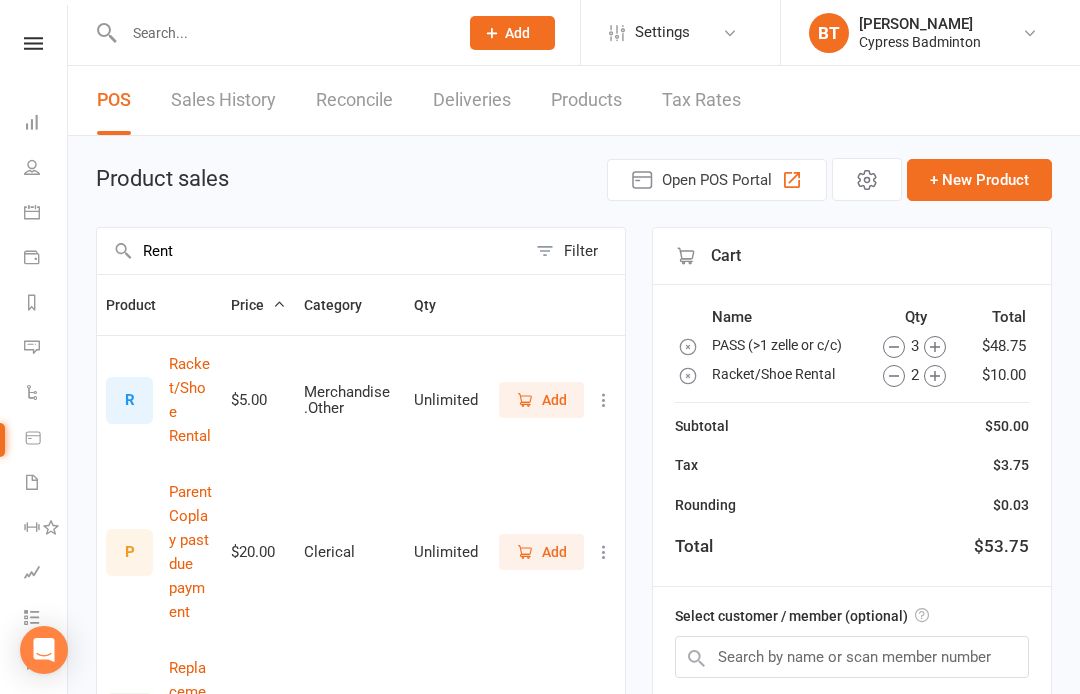 click 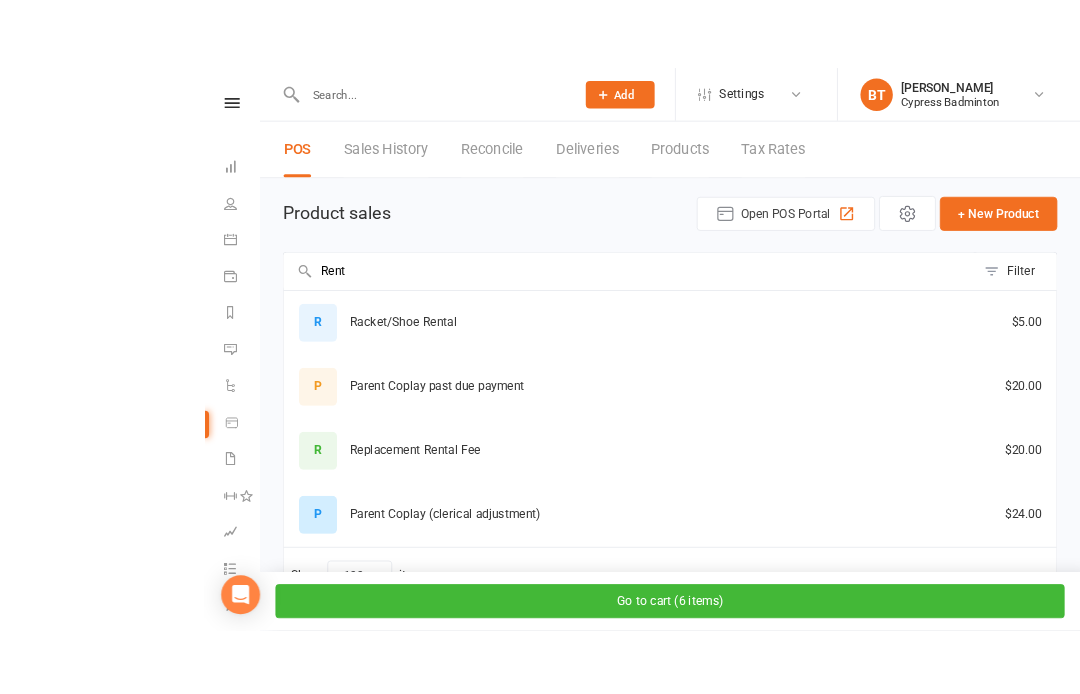 scroll, scrollTop: 69, scrollLeft: 0, axis: vertical 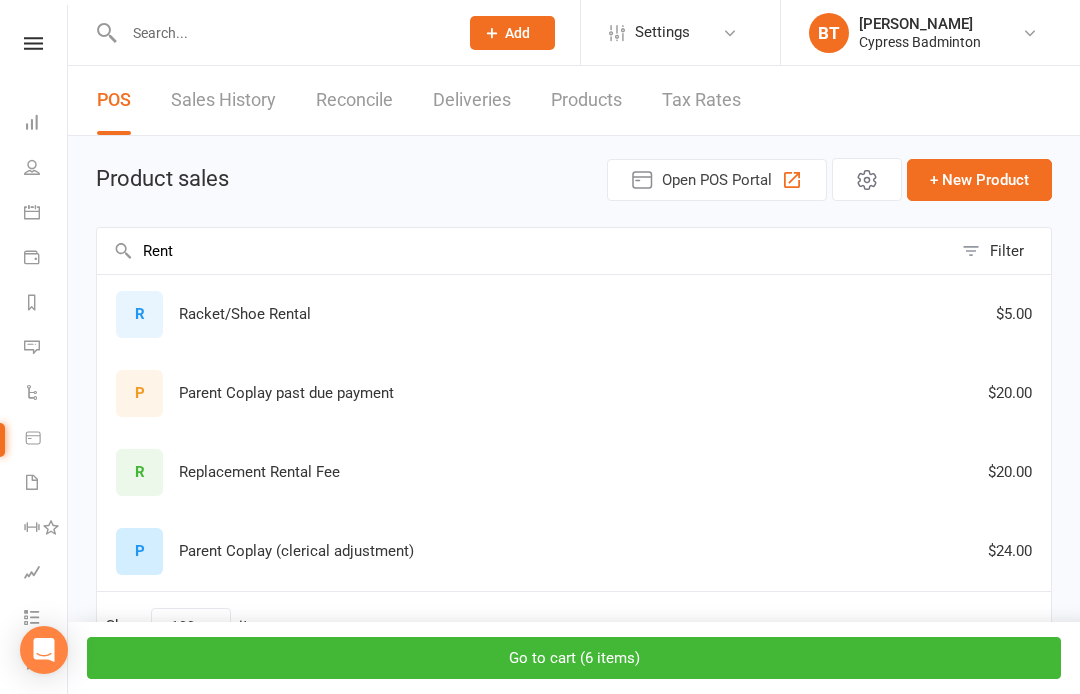 click on "POS" at bounding box center (114, 100) 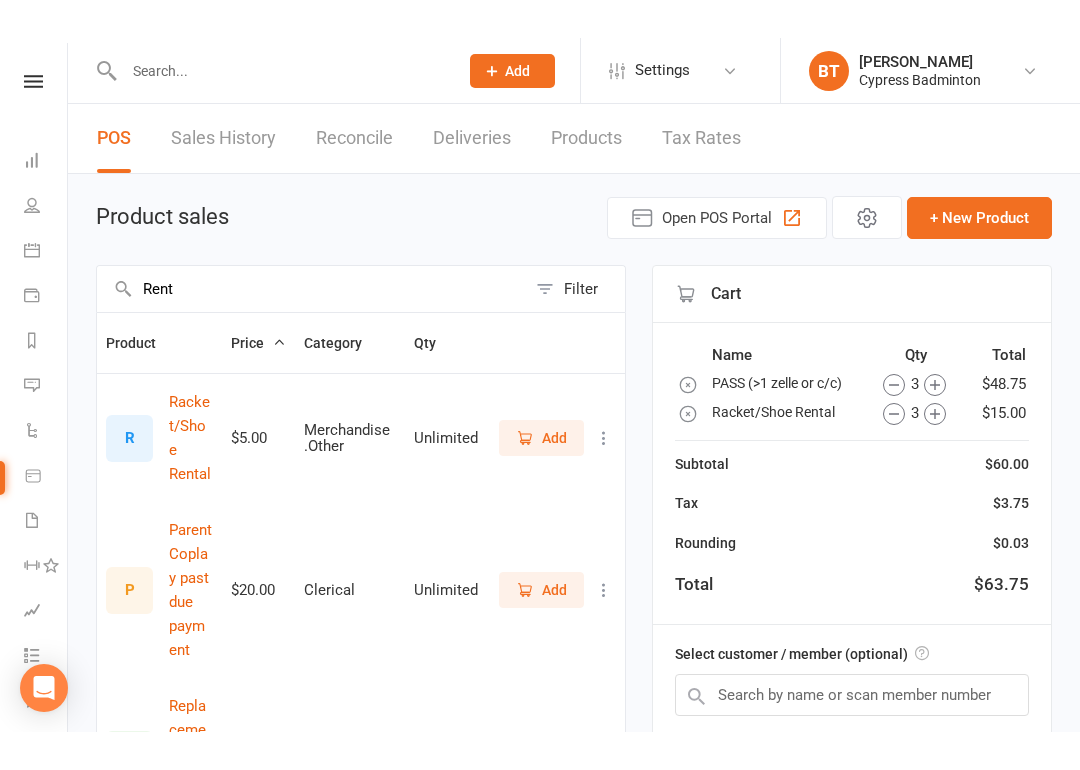 scroll, scrollTop: 14, scrollLeft: 0, axis: vertical 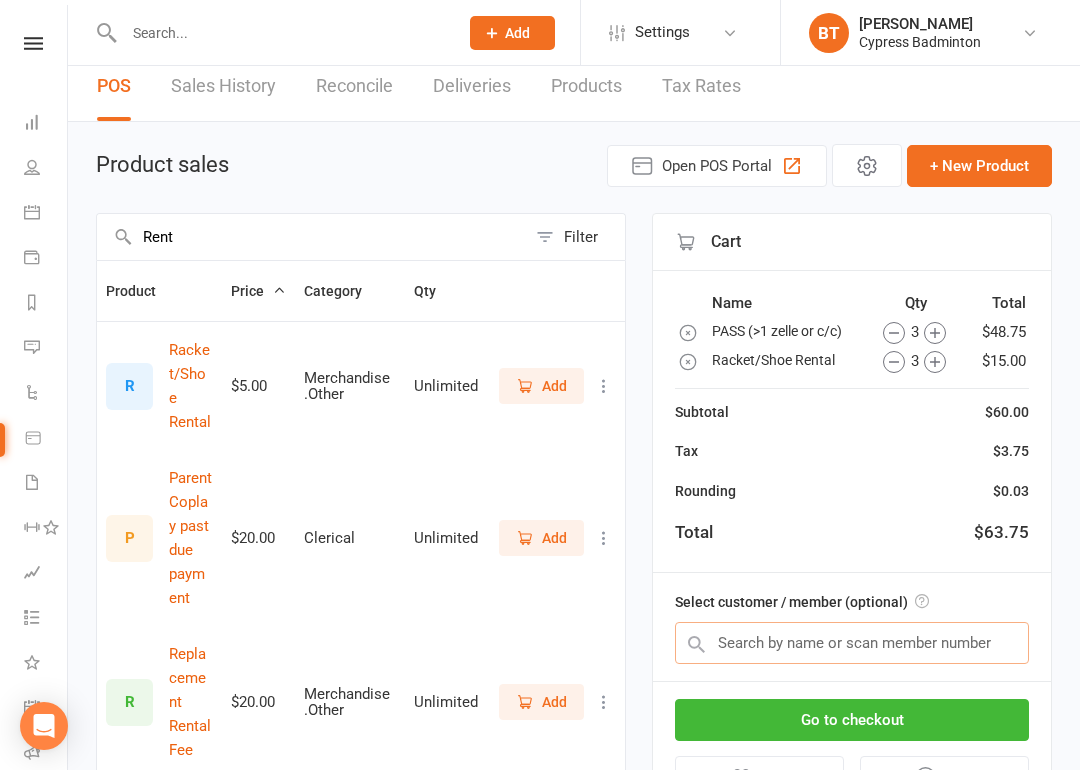 click at bounding box center (852, 643) 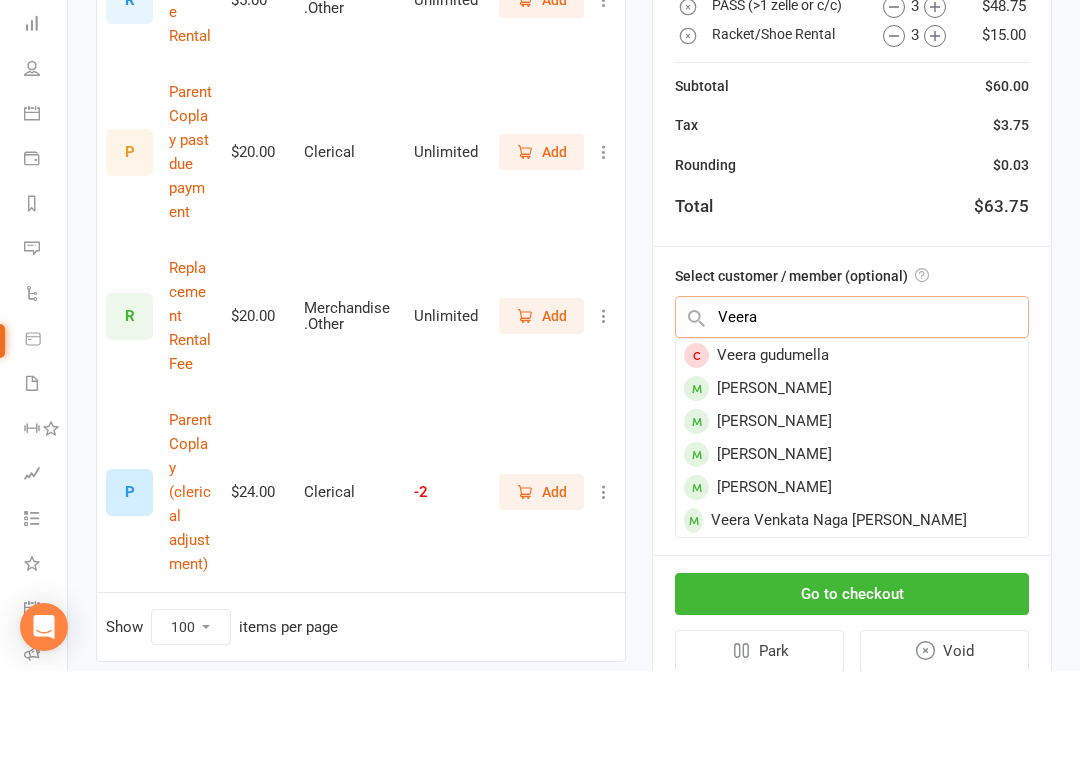 scroll, scrollTop: 309, scrollLeft: 0, axis: vertical 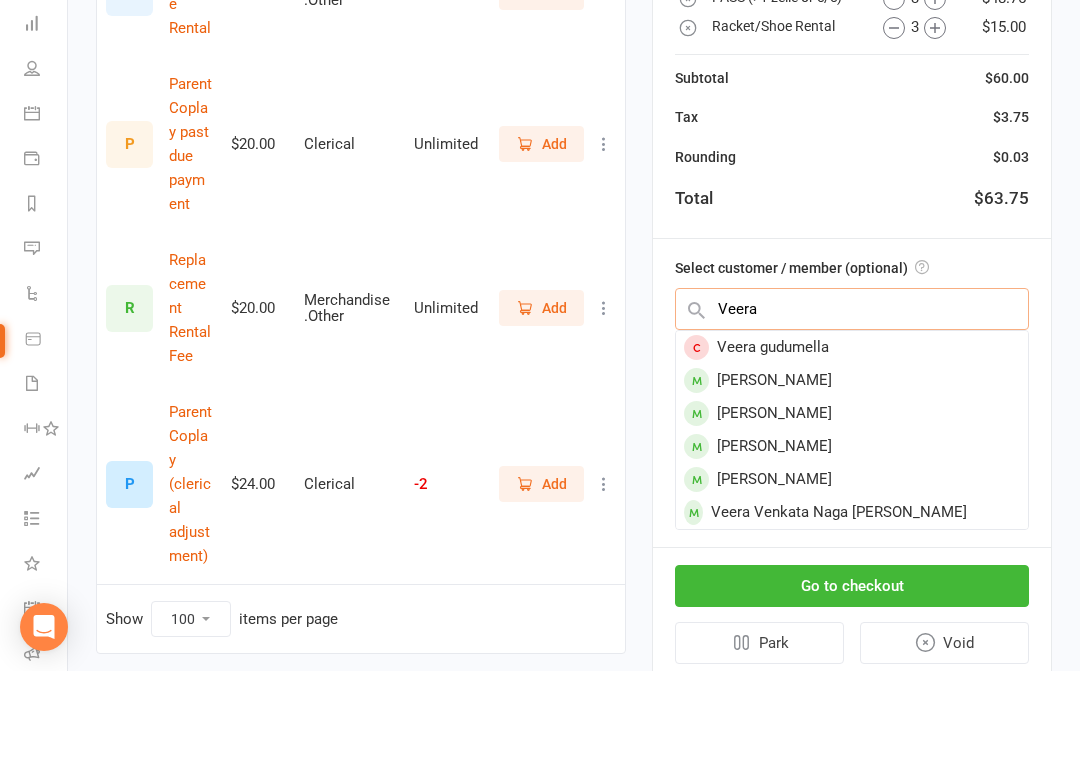 type on "Veera" 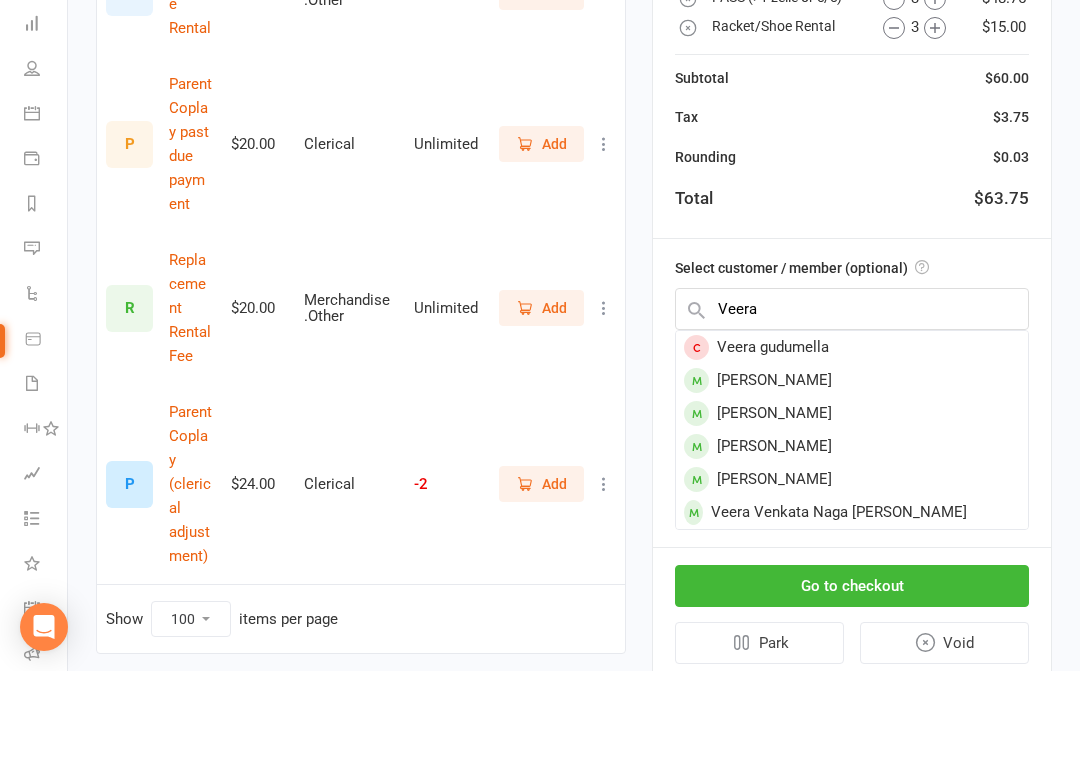 click on "Veera Venkata Naga Abhiram Surattu" at bounding box center [852, 623] 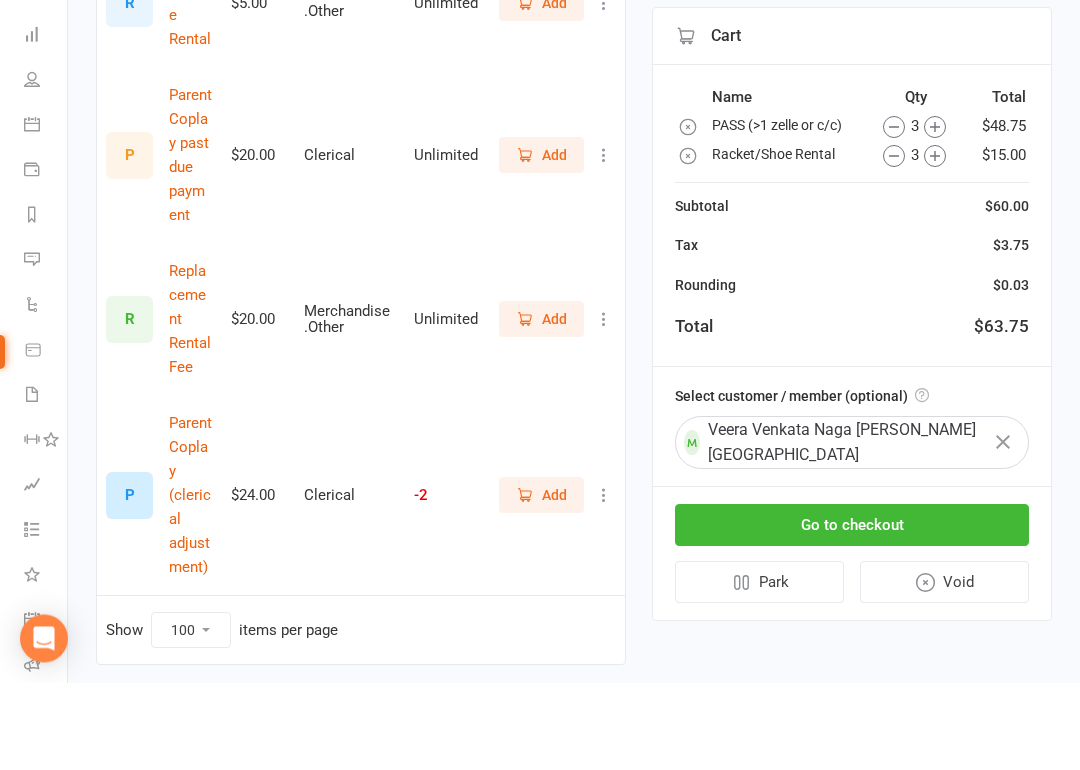 scroll, scrollTop: 322, scrollLeft: 0, axis: vertical 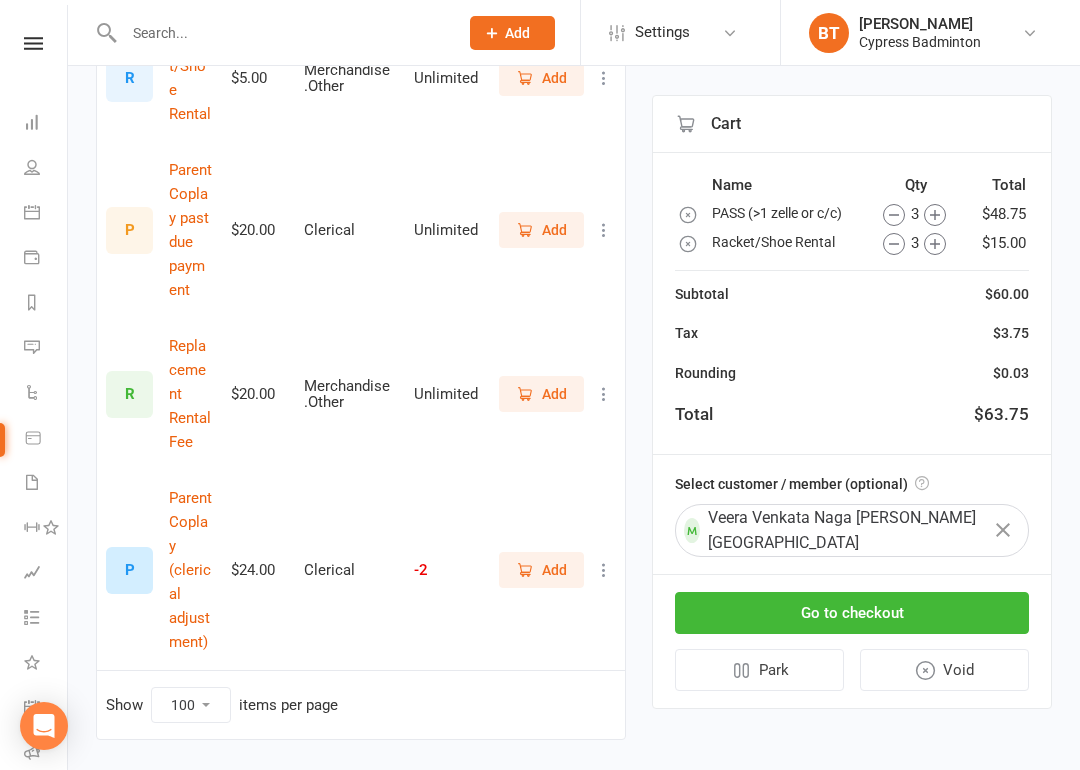 click on "Go to checkout" at bounding box center [852, 613] 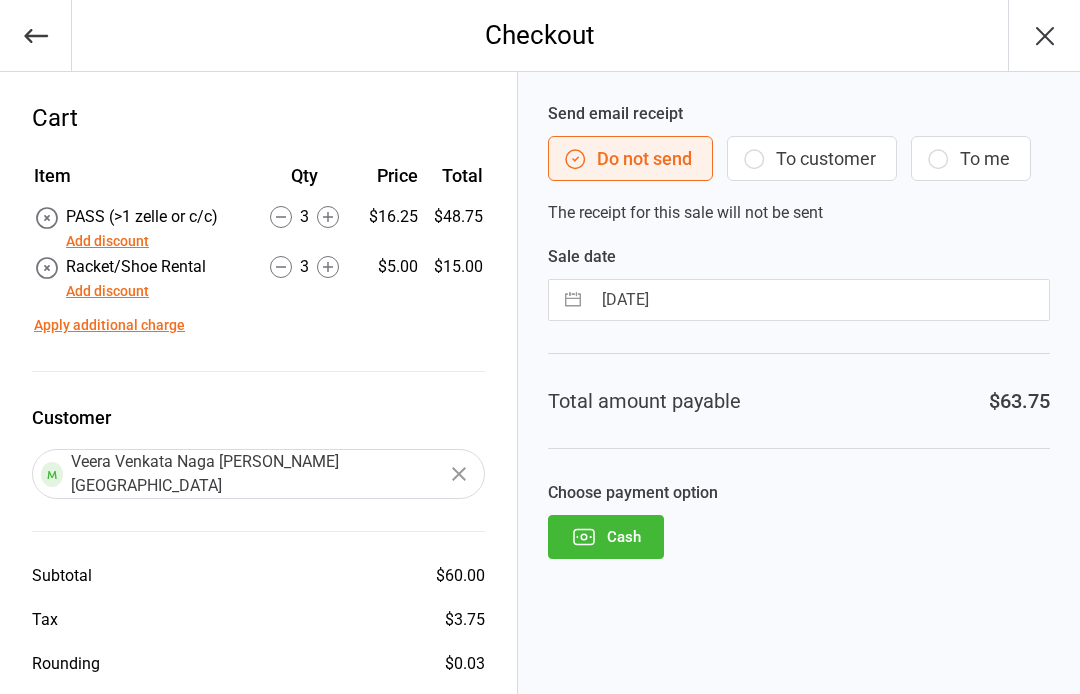 scroll, scrollTop: 0, scrollLeft: 0, axis: both 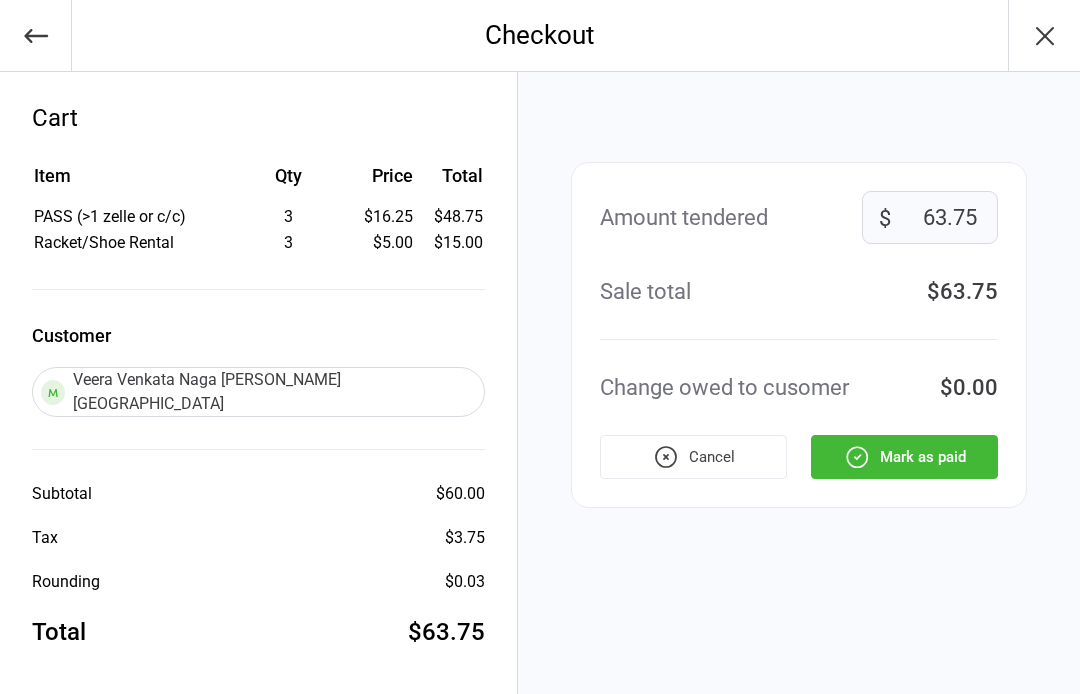 click on "Mark as paid" at bounding box center (904, 457) 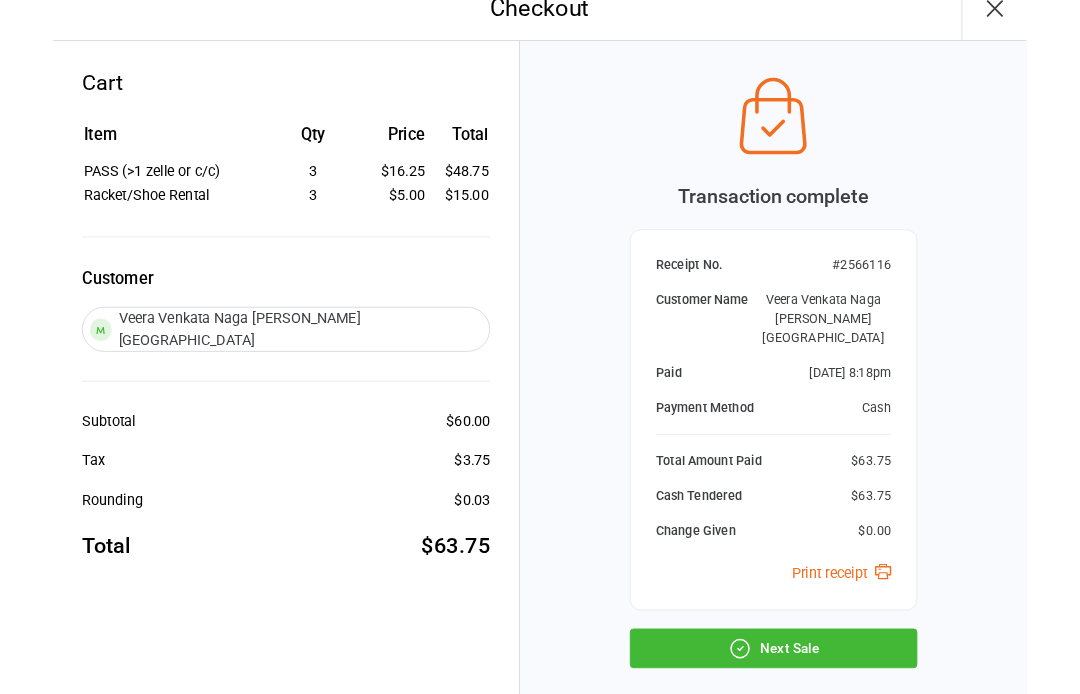 scroll, scrollTop: 26, scrollLeft: 0, axis: vertical 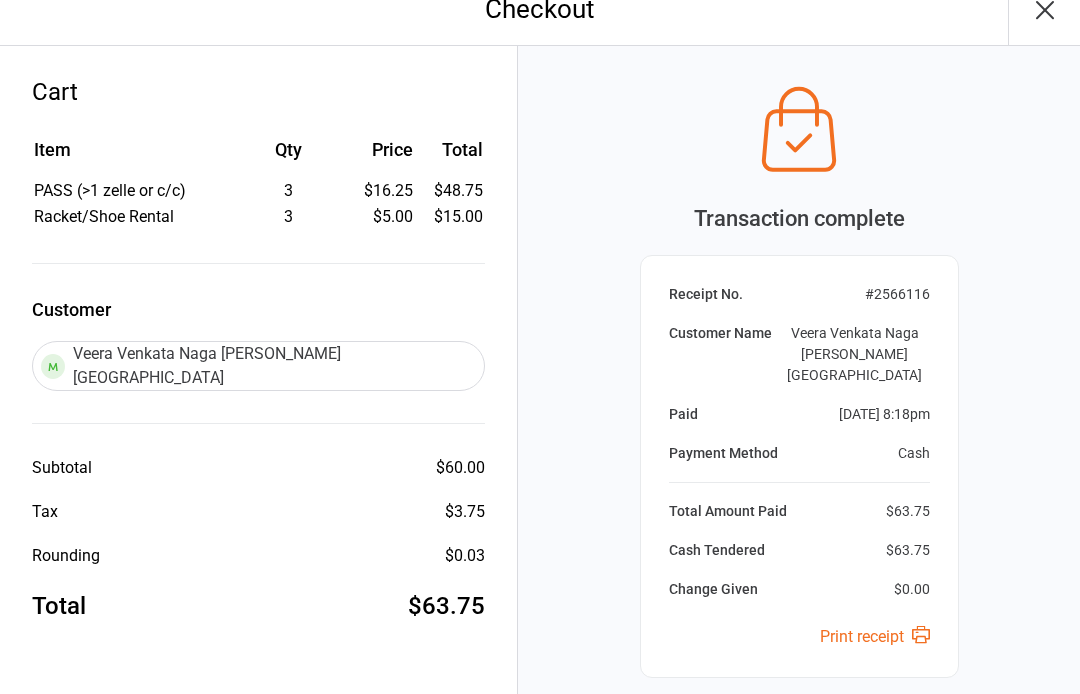 click on "Next Sale" at bounding box center (799, 720) 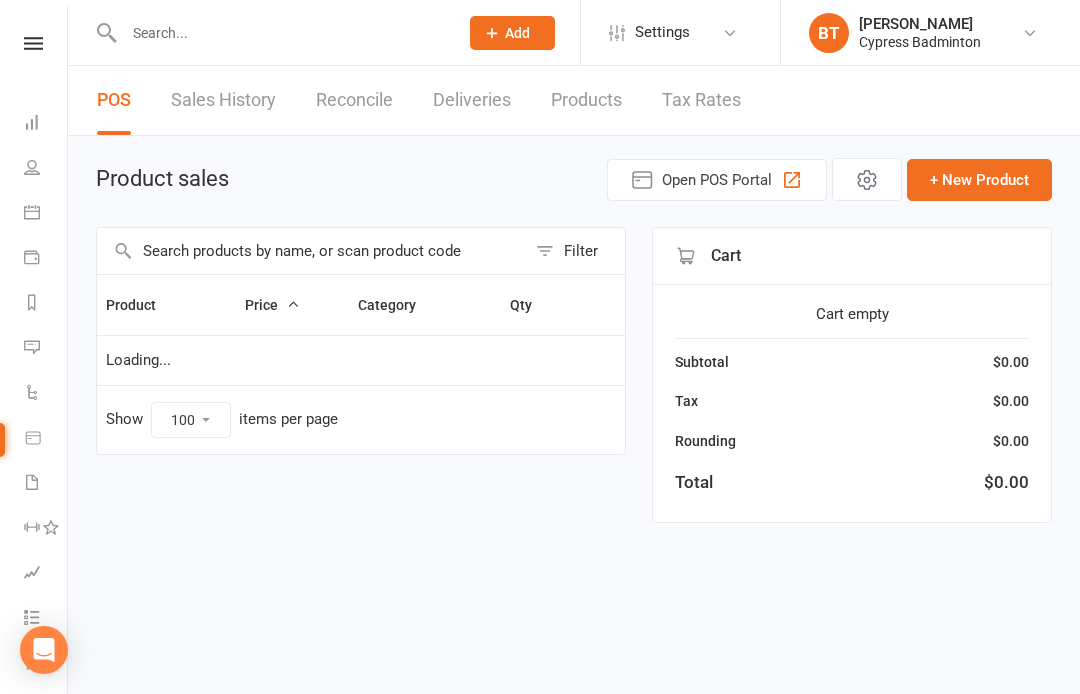 select on "100" 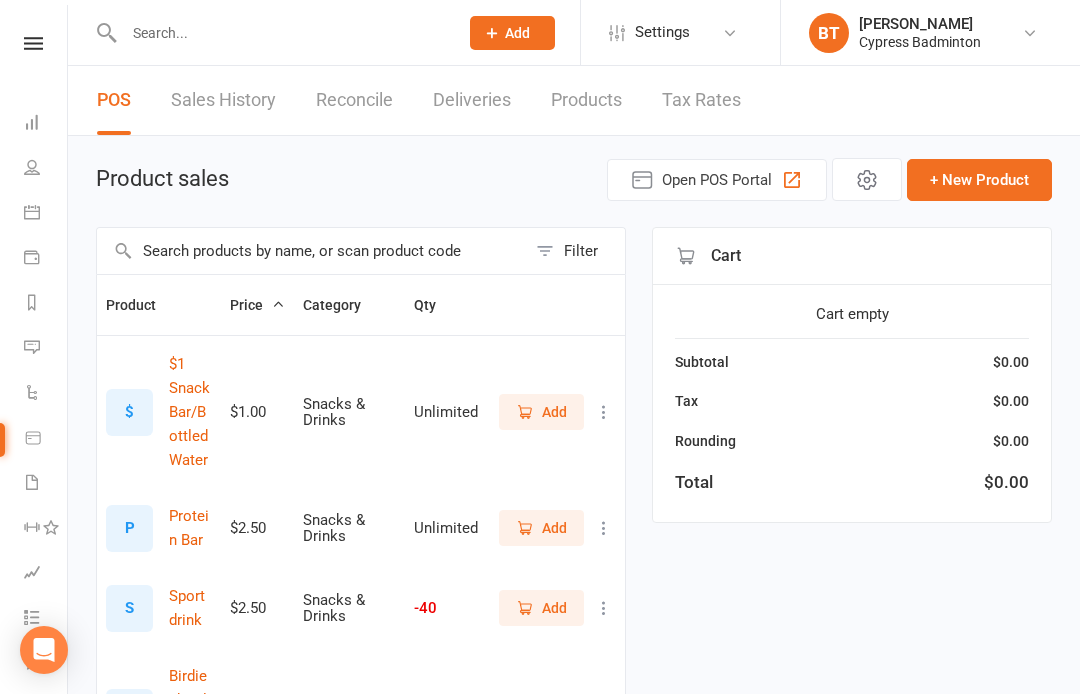 click at bounding box center (33, 43) 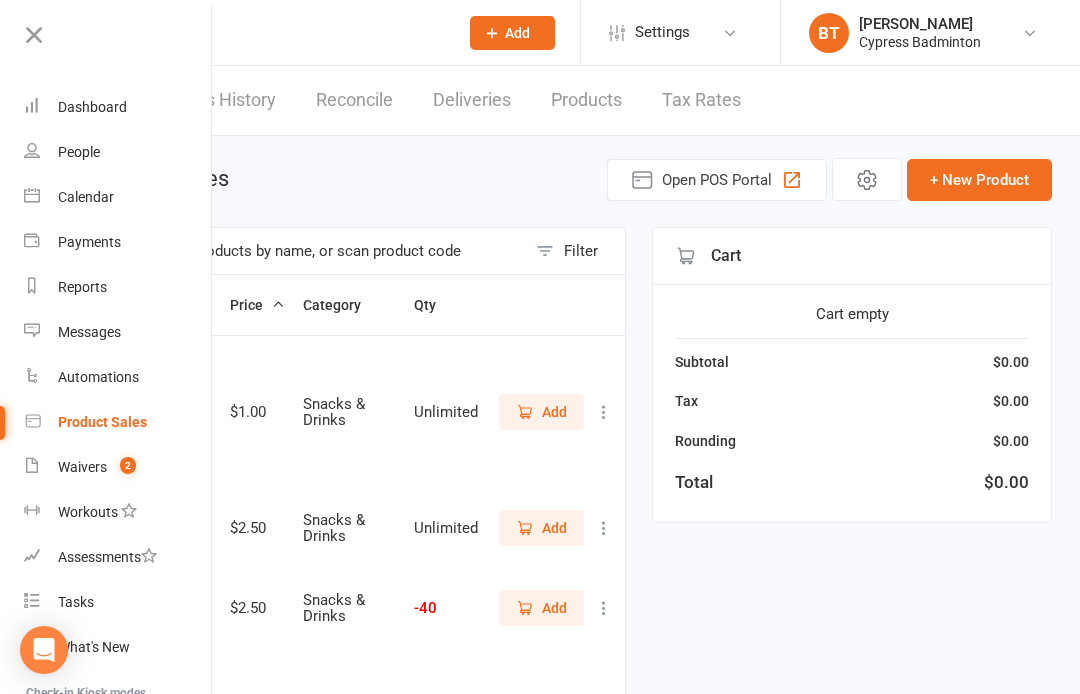 click on "Waivers   2" at bounding box center (118, 467) 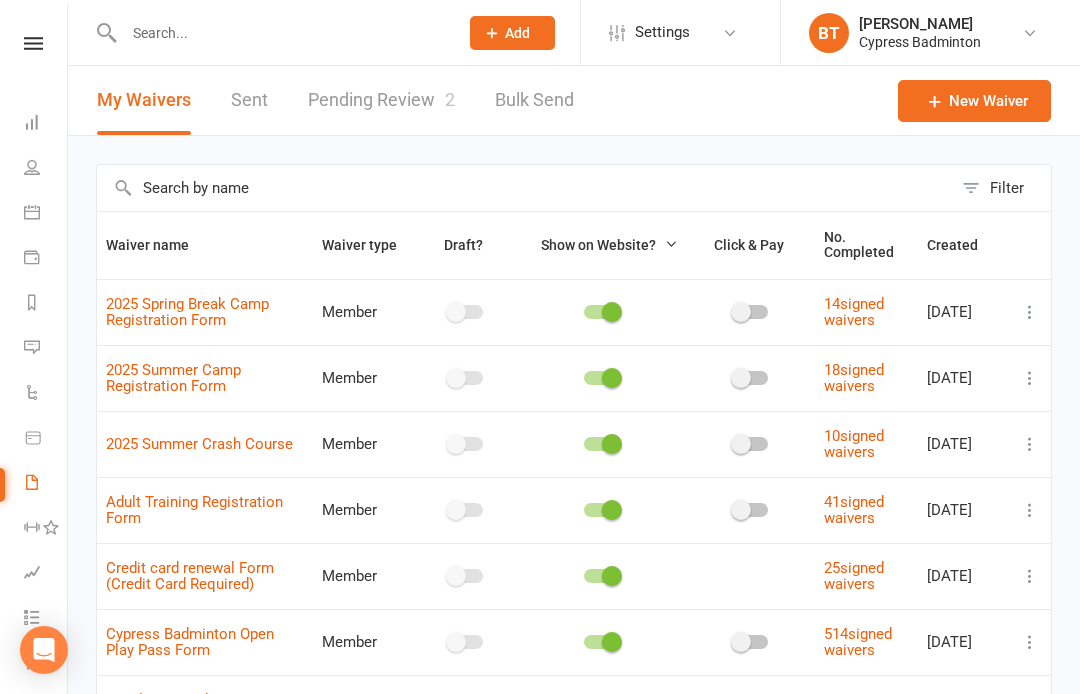 click on "Pending Review 2" at bounding box center (381, 100) 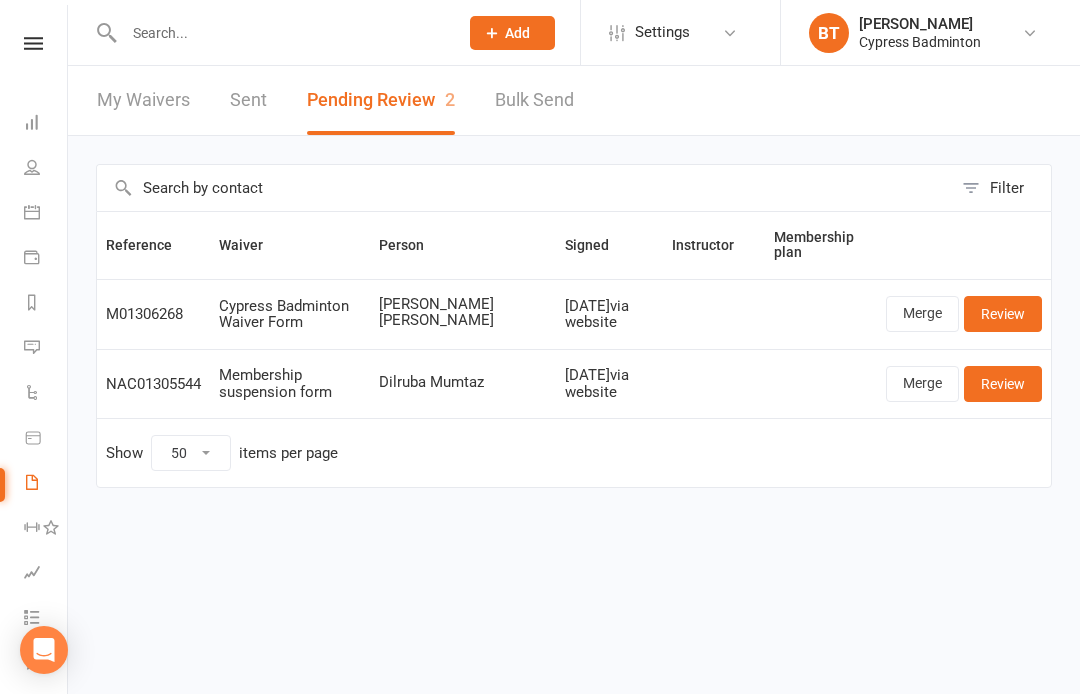 click on "Review" at bounding box center [1003, 314] 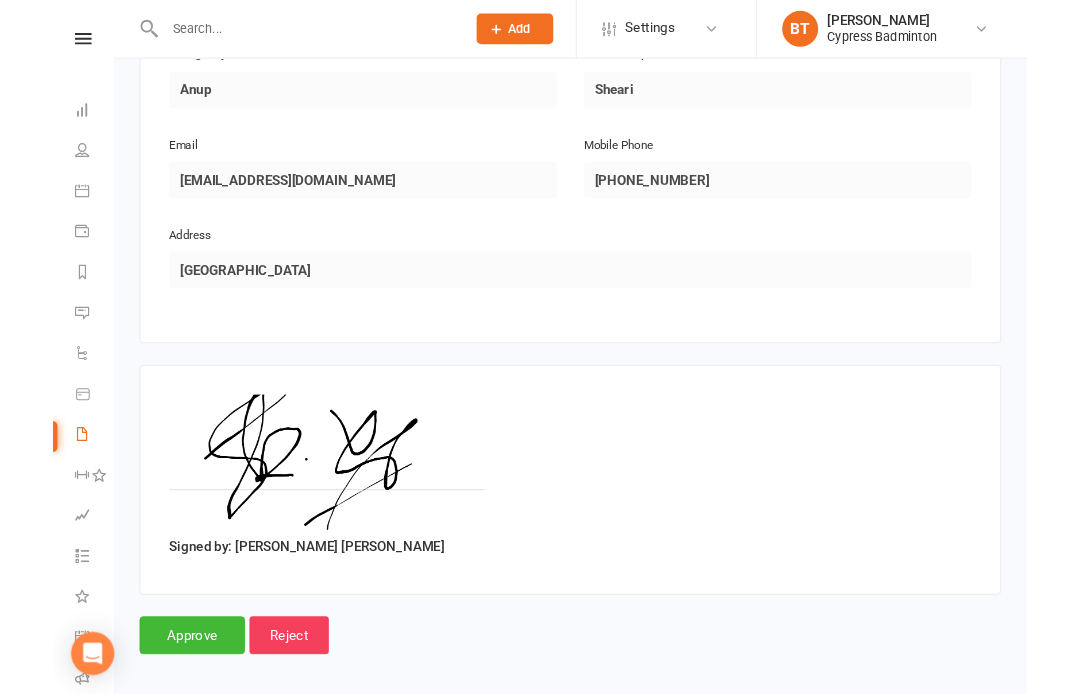 scroll, scrollTop: 1100, scrollLeft: 0, axis: vertical 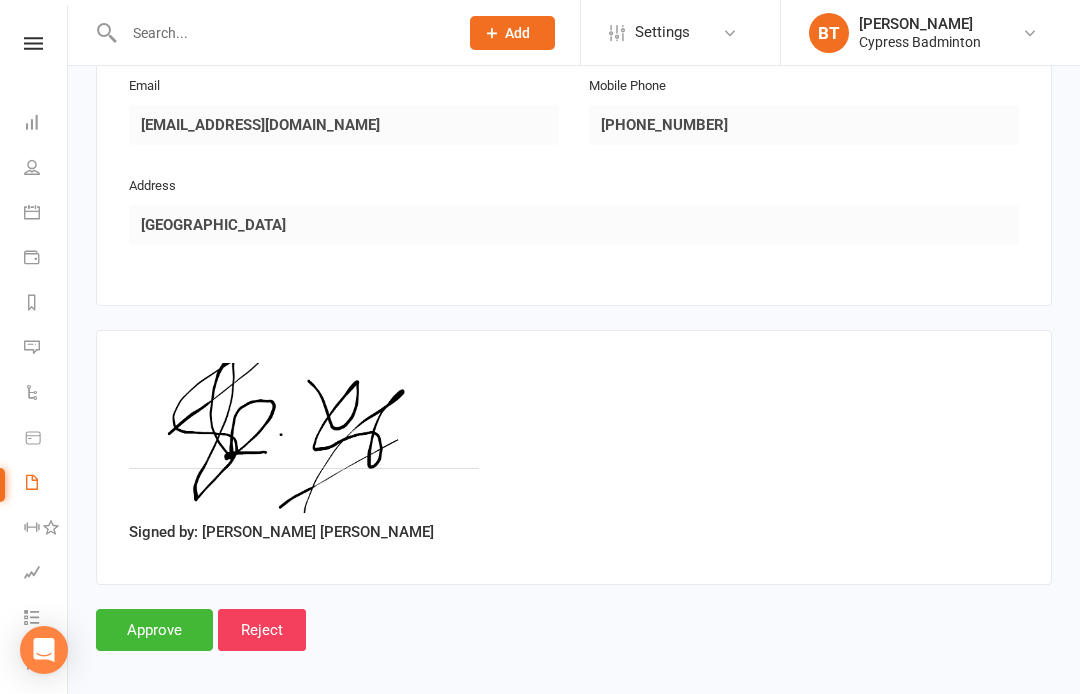 click on "Approve" at bounding box center (154, 630) 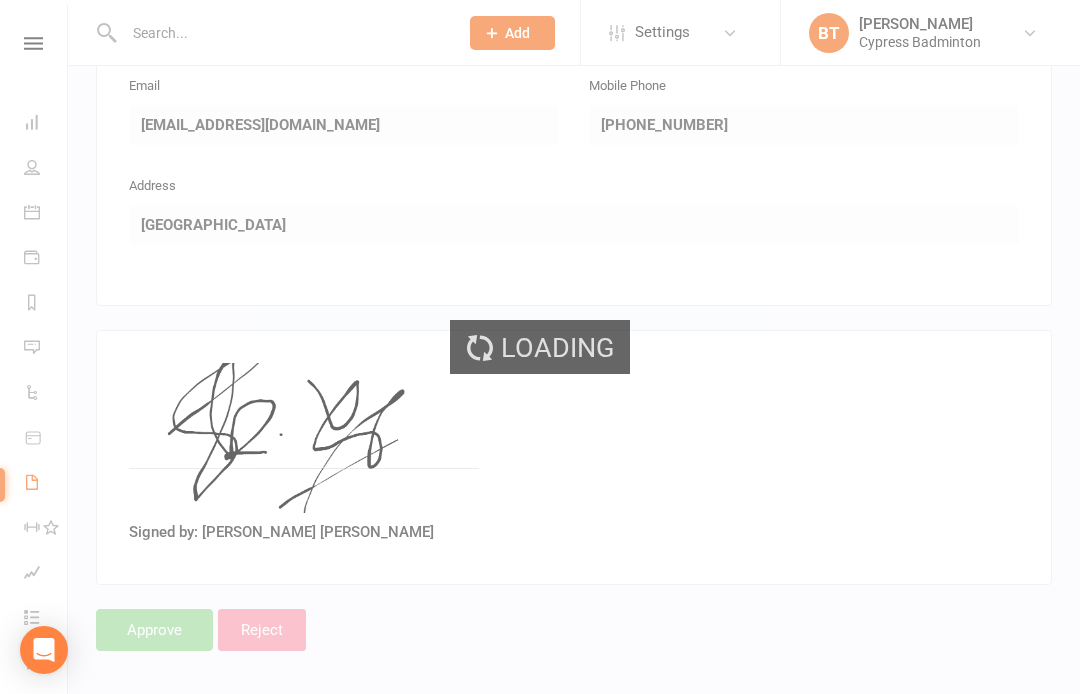 select on "50" 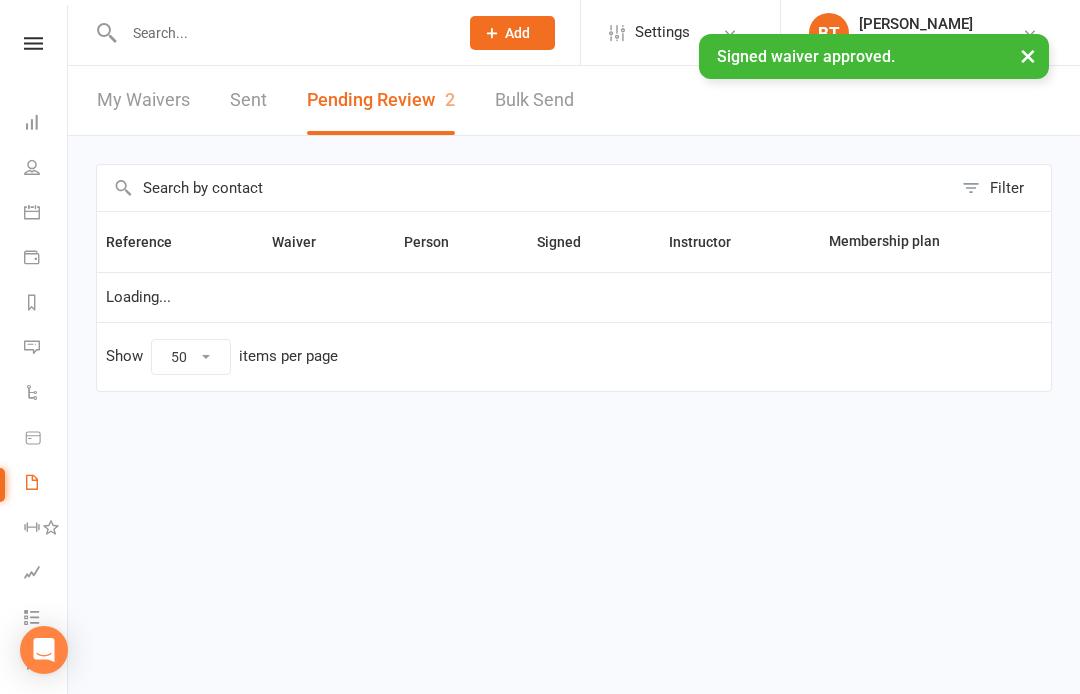scroll, scrollTop: 0, scrollLeft: 0, axis: both 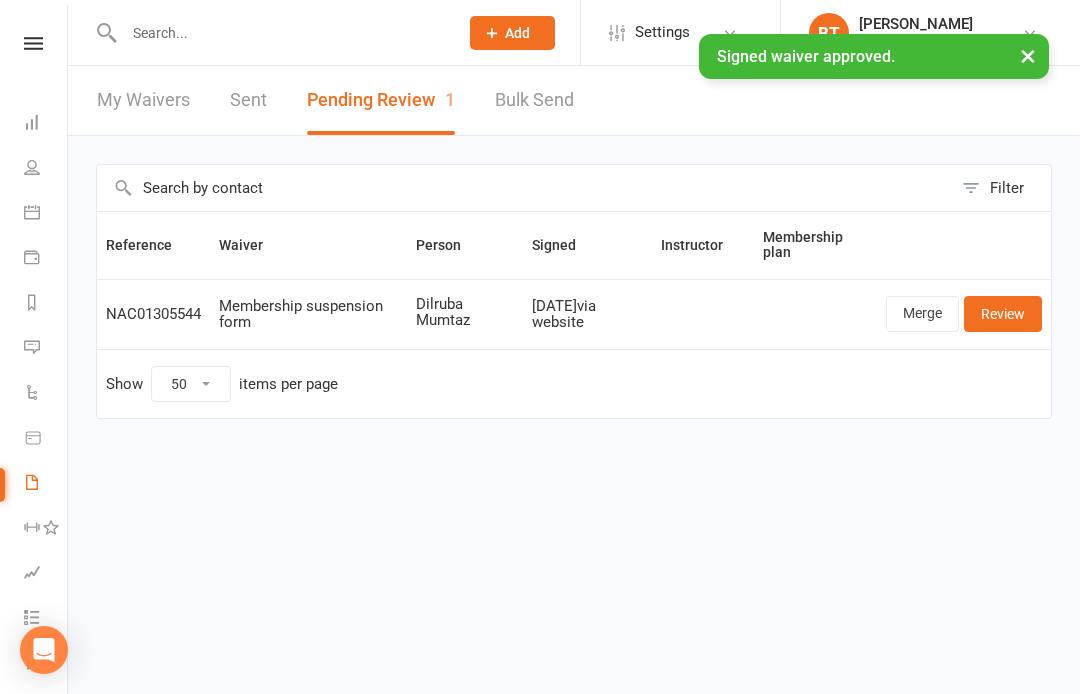 click at bounding box center (281, 33) 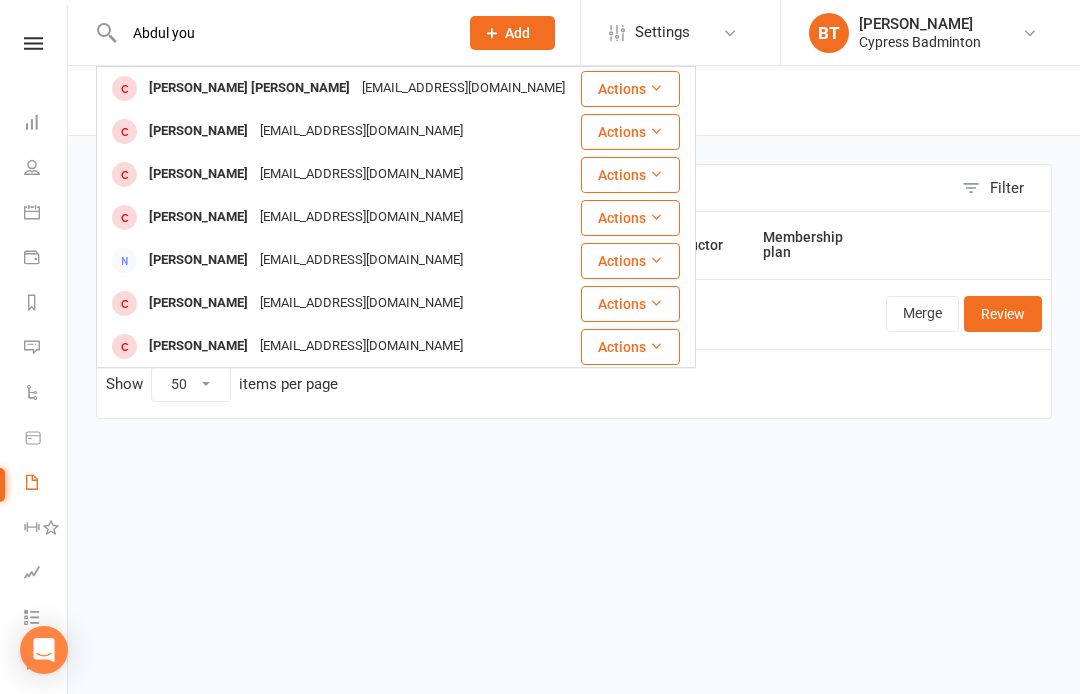 type on "Abdul you" 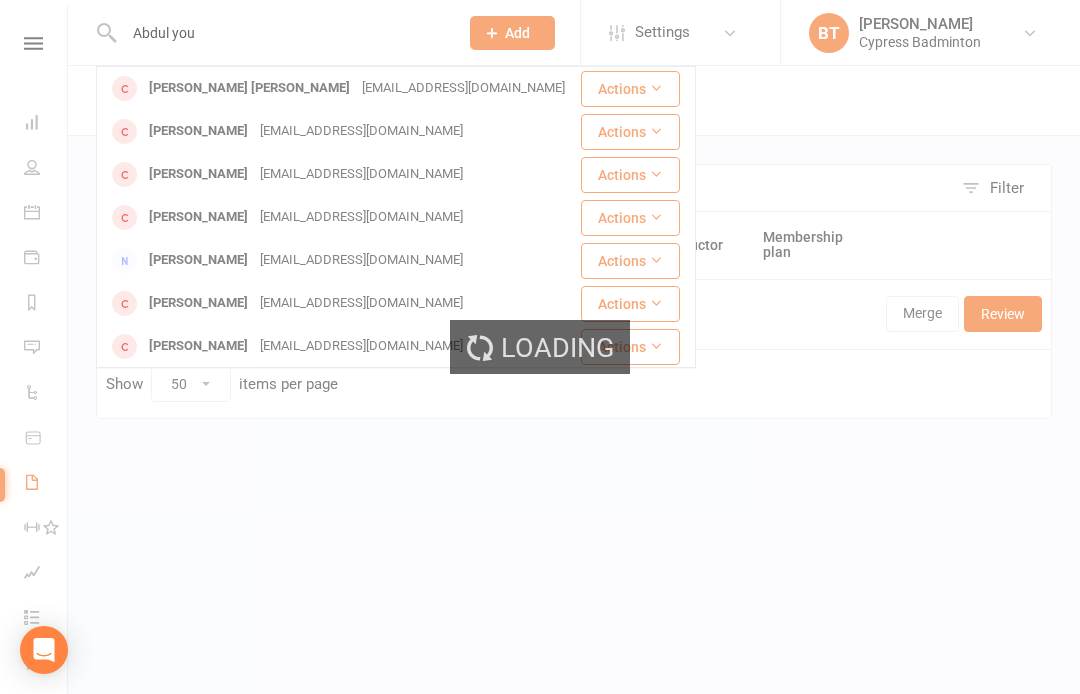 type 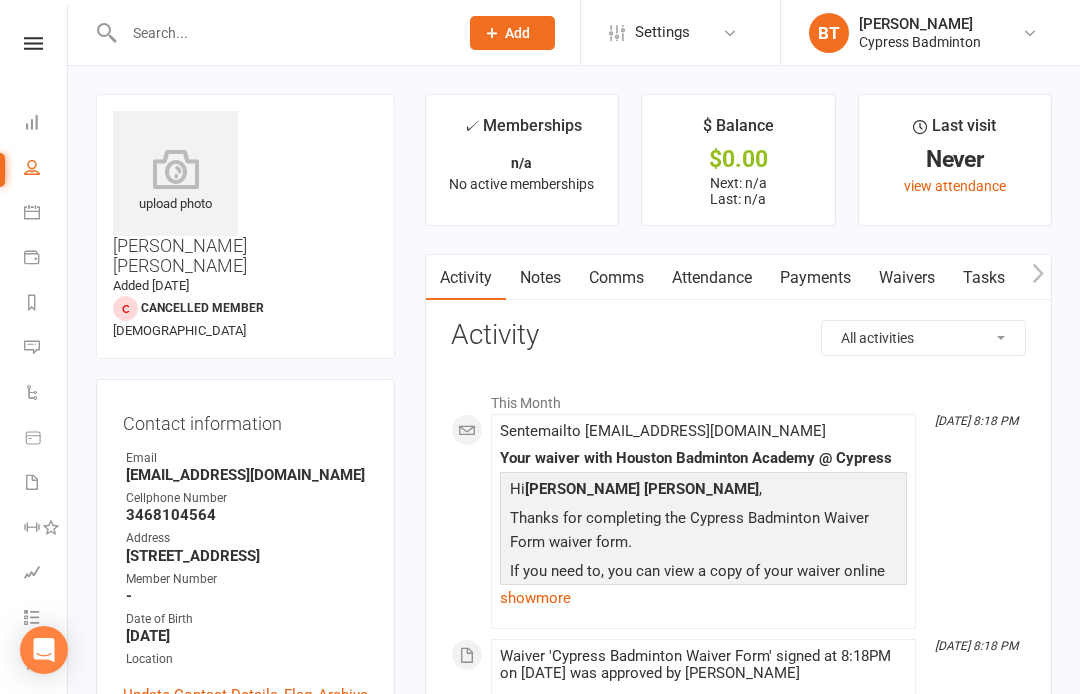 click at bounding box center (175, 169) 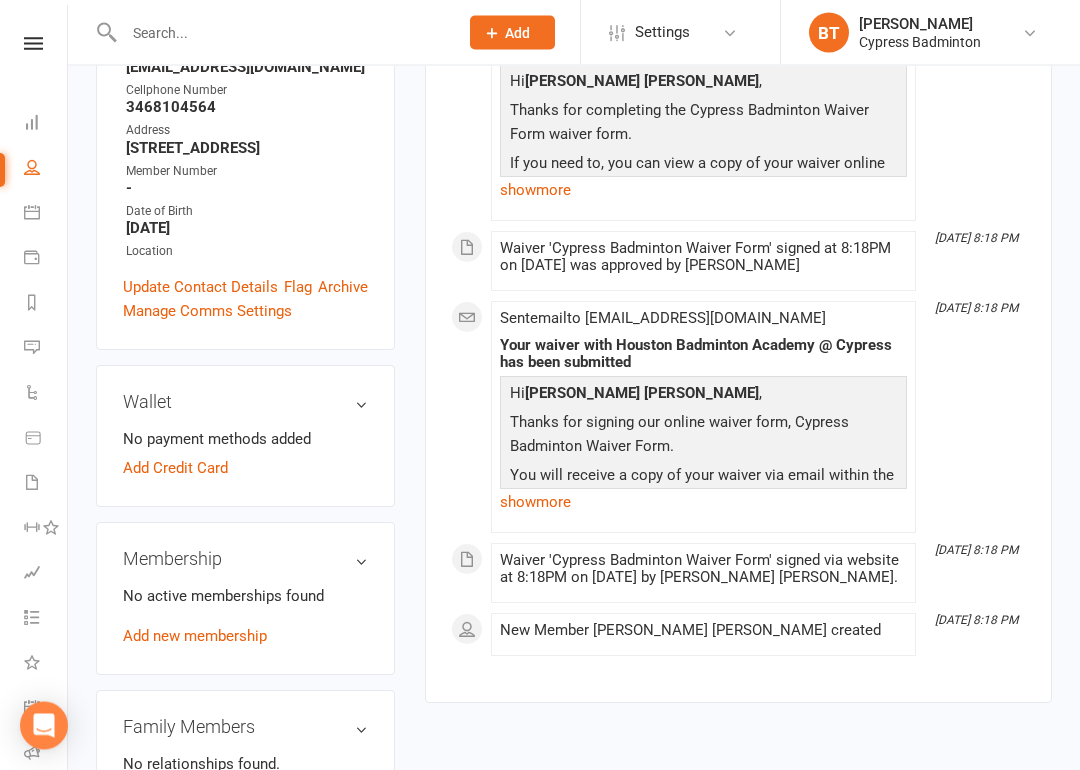 click on "Add new membership" at bounding box center (195, 637) 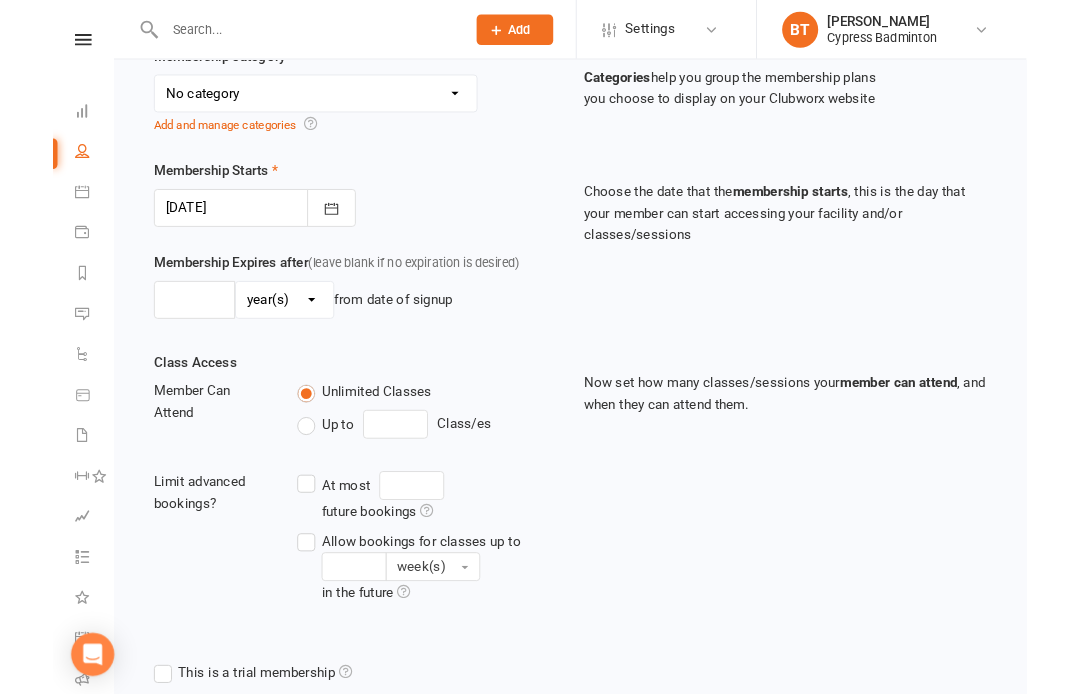 scroll, scrollTop: 0, scrollLeft: 0, axis: both 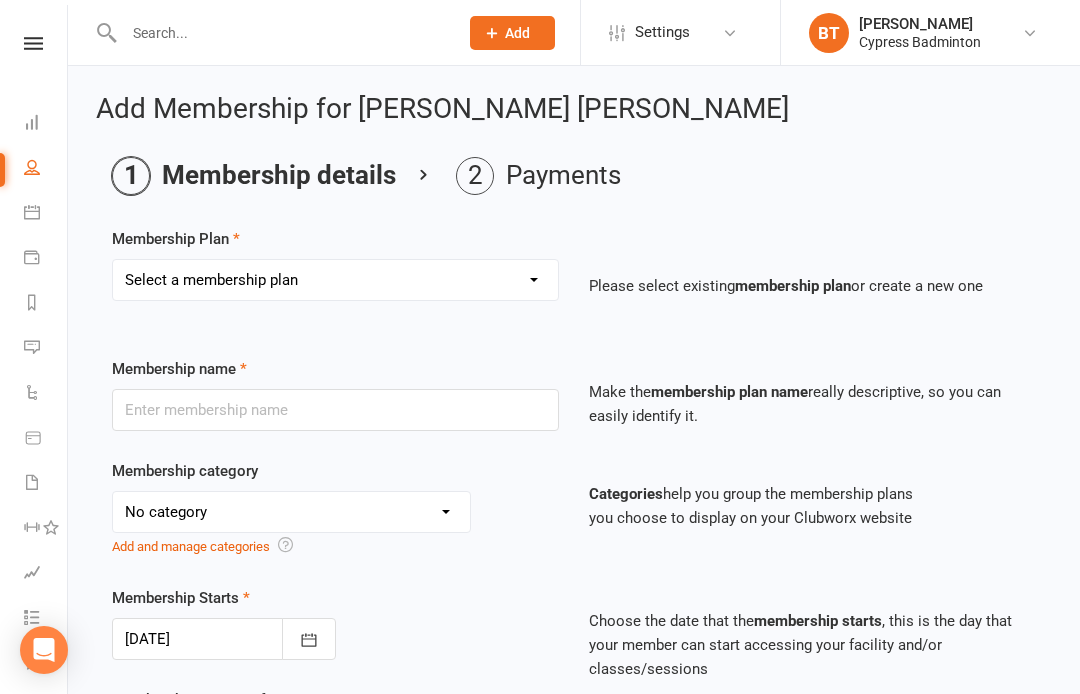 click on "Membership Plan Select a membership plan Create new Membership Plan walk-in 1 visit pass walk-in 5 visit pass walk-in 10 visit pass walk-in 25 visit pass walk-in 50 visit pass Unlimited 1 MONTH Walk-in Pass Unlimited 3 MONTHS Walk-in Pass Unlimited 6 MONTHS Walk-in Pass Unlimited 12 MONTHS Walk-in Pass 1 MONTH AUTOPAYMENT Walk-in Pass (Unlimited) 3 MONTHS AUTOPAYMENT Walk-in Pass (Unlimited) Junior Beginner Badminton Training Walk-in 1 trial session Junior Beginner Badminton Training Program 1x/ week Junior Beginner Badminton Training Program 2x/week Junior Beginner Badminton Training 4 session package Junior Beginner Badminton Training 8 session package JR Intermediate Badminton Training program 1X/week JR Intermediate Badminton Training 4 sessions package JR Intermediate Badminton Training 8 sessions package HP Badminton Training 2X/WEEK HP Badminton Training 3X/WEEK HP Badminton Training 4x/week Program Pre Tournament 2X/WEEK Pre Tournament 3X/WEEK Pre Tournament 4x/week Adult group training Parent Co play" at bounding box center (574, 278) 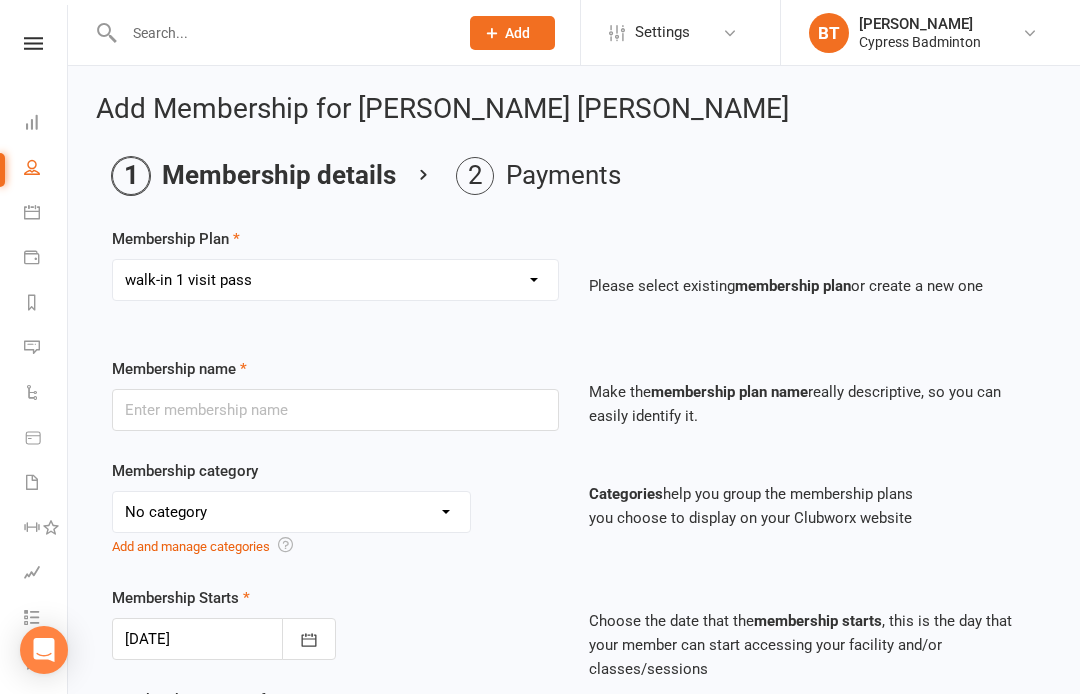 type on "walk-in 1 visit pass" 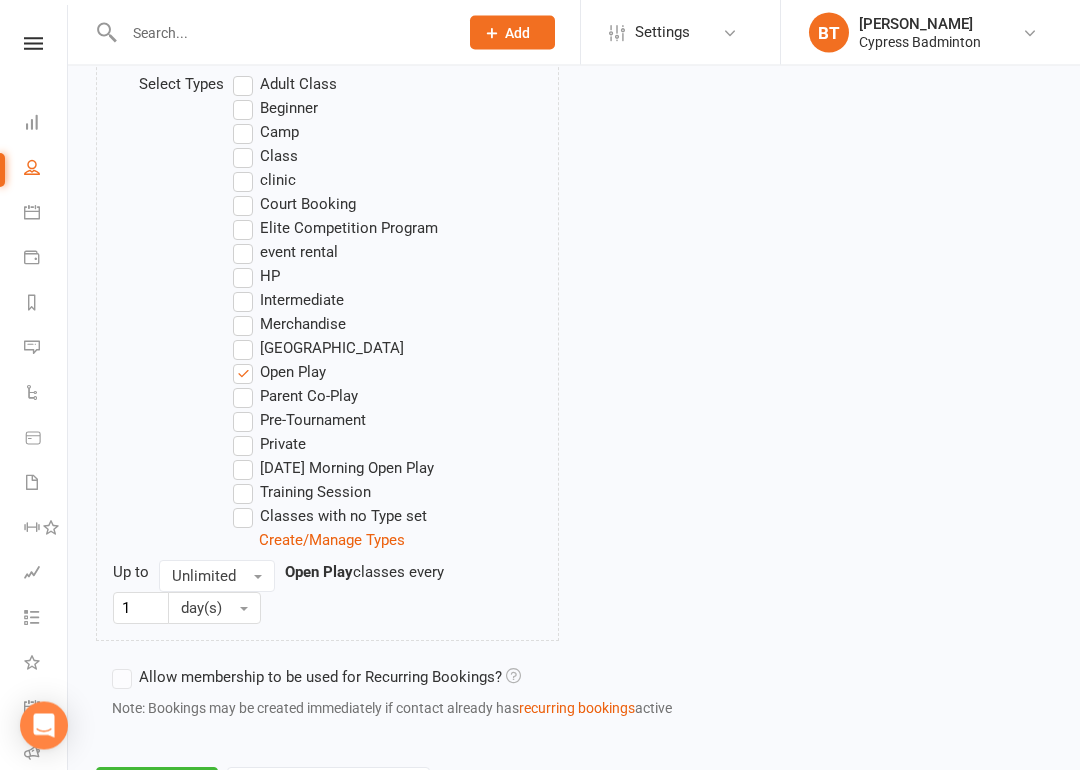scroll, scrollTop: 1205, scrollLeft: 0, axis: vertical 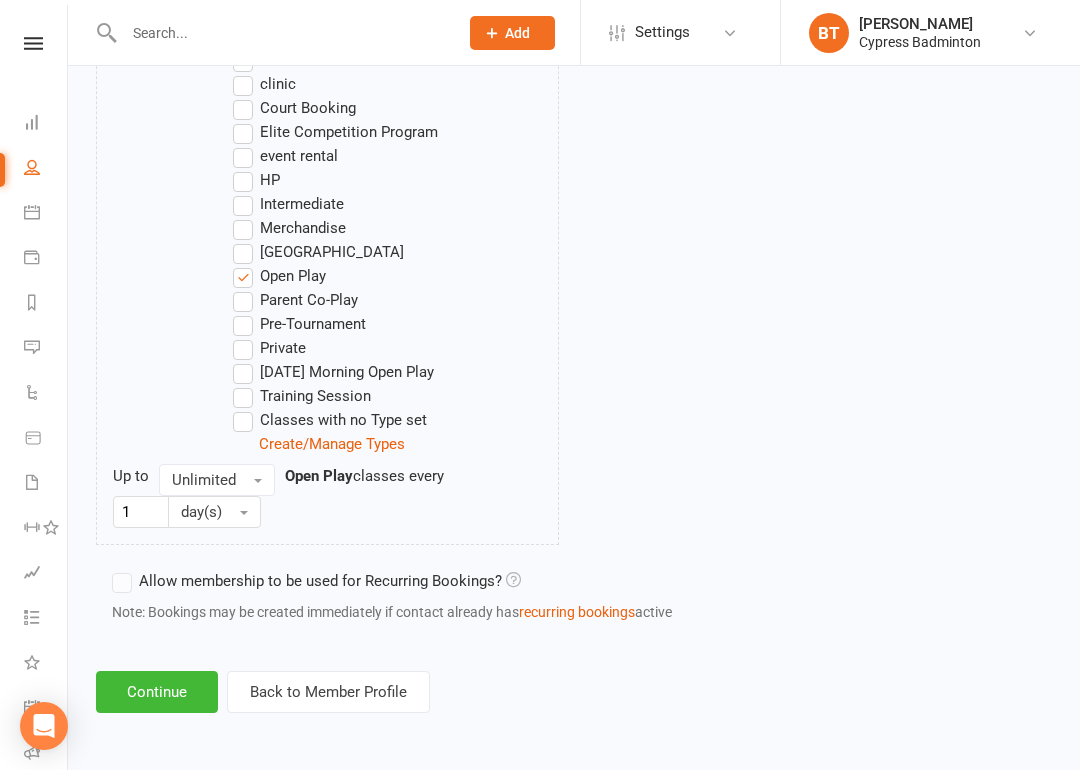 click on "Continue" at bounding box center [157, 692] 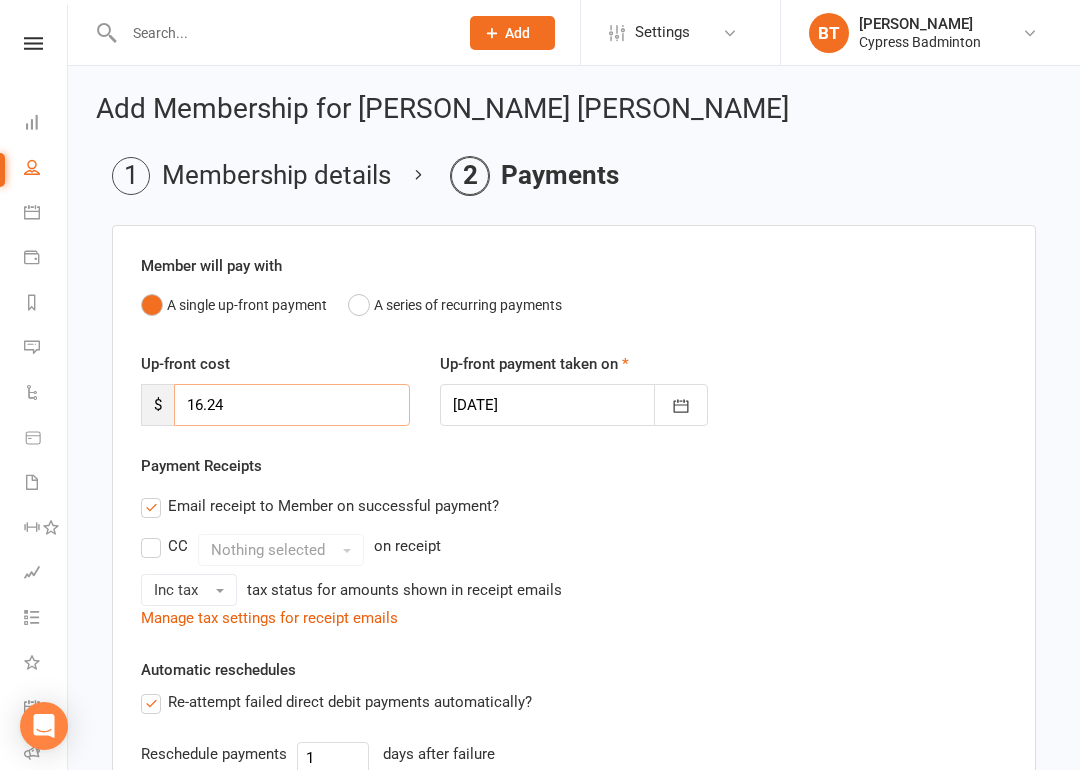 click on "16.24" at bounding box center (292, 405) 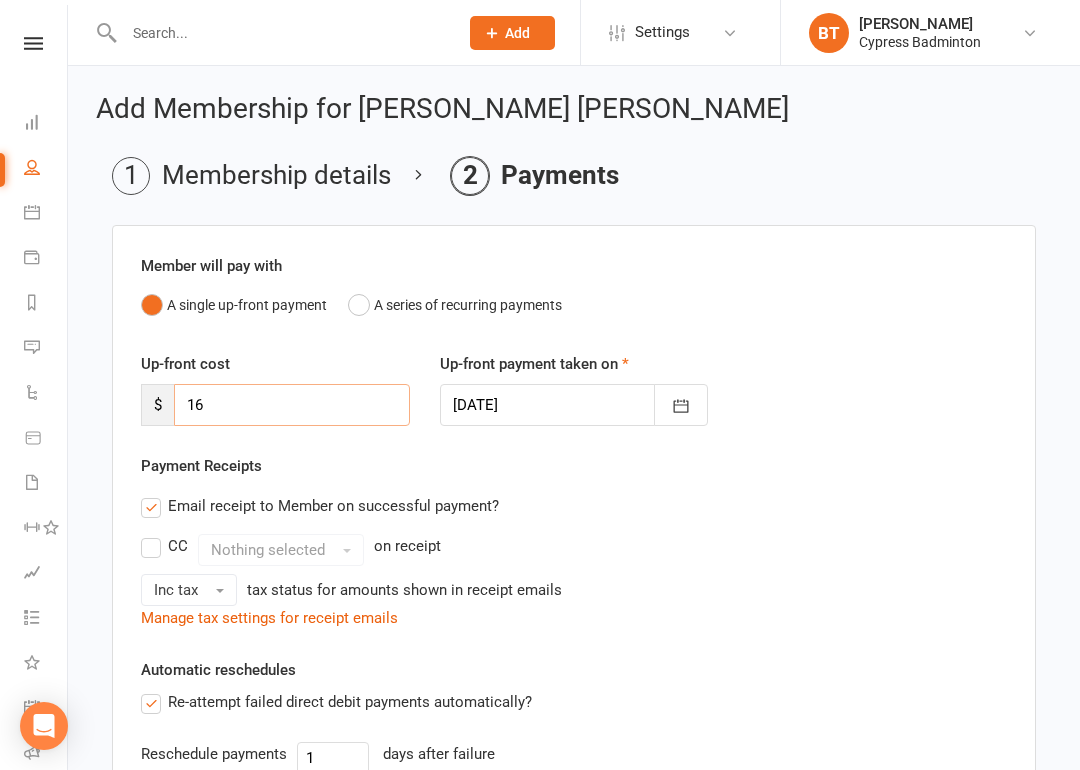 type on "1" 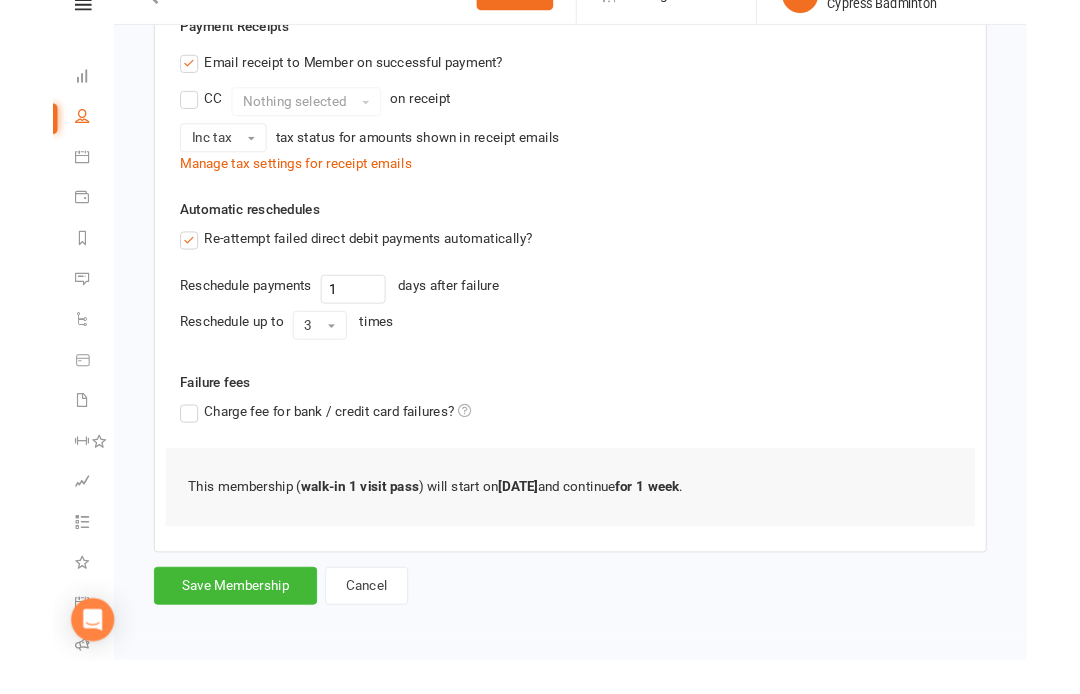 scroll, scrollTop: 491, scrollLeft: 0, axis: vertical 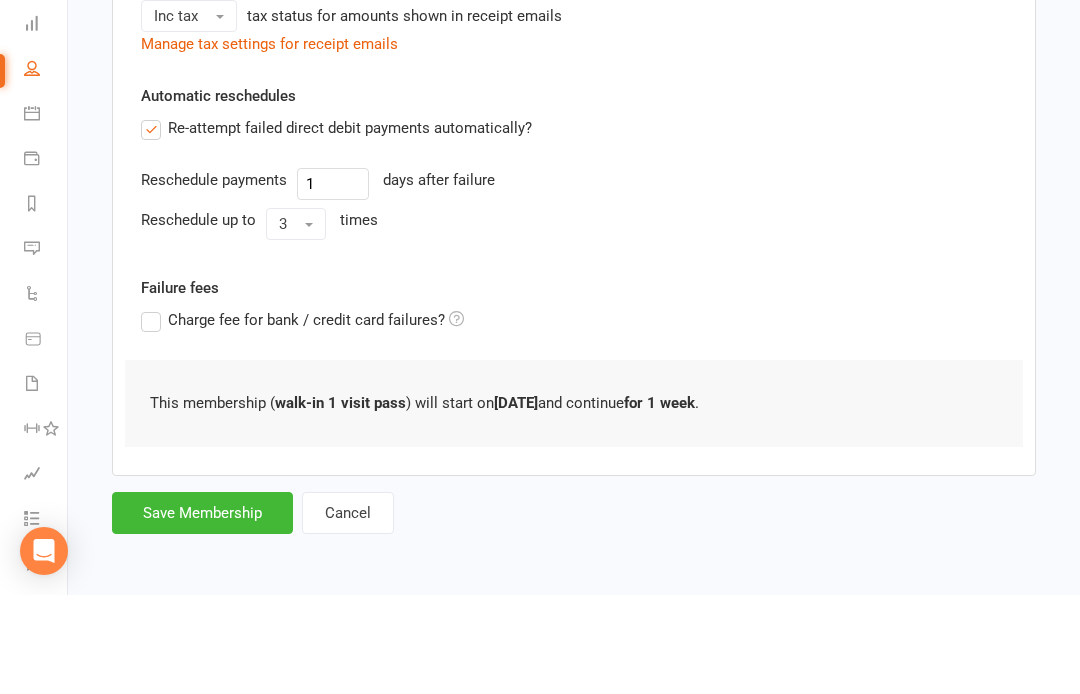 type on "0" 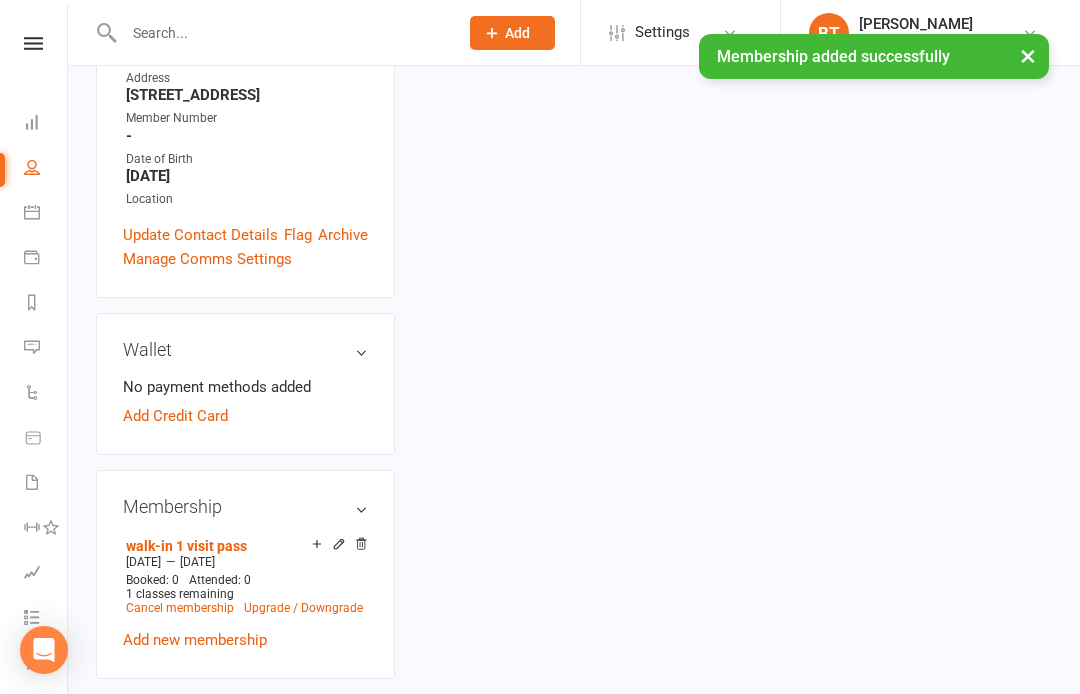 scroll, scrollTop: 0, scrollLeft: 0, axis: both 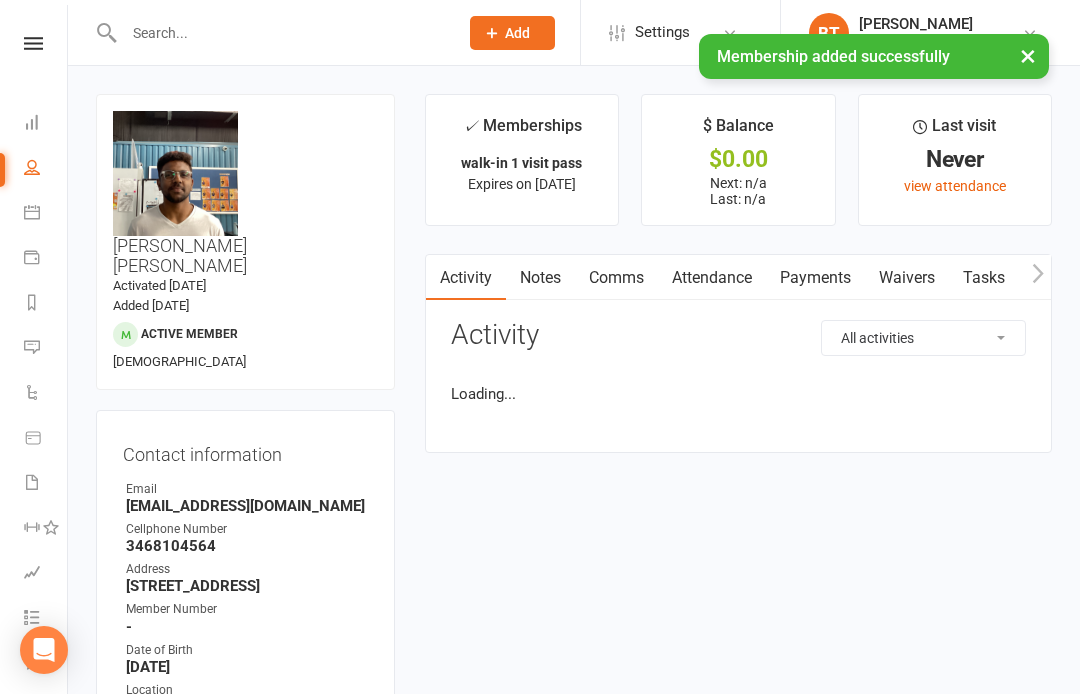click at bounding box center [33, 43] 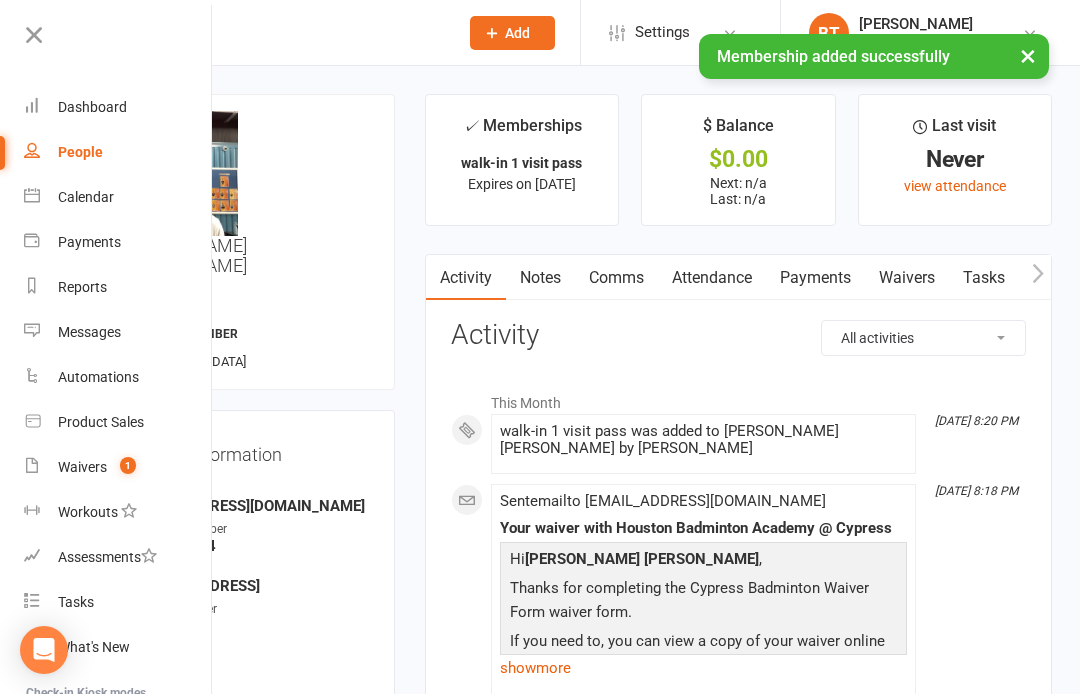 click on "Waivers   1" at bounding box center [118, 467] 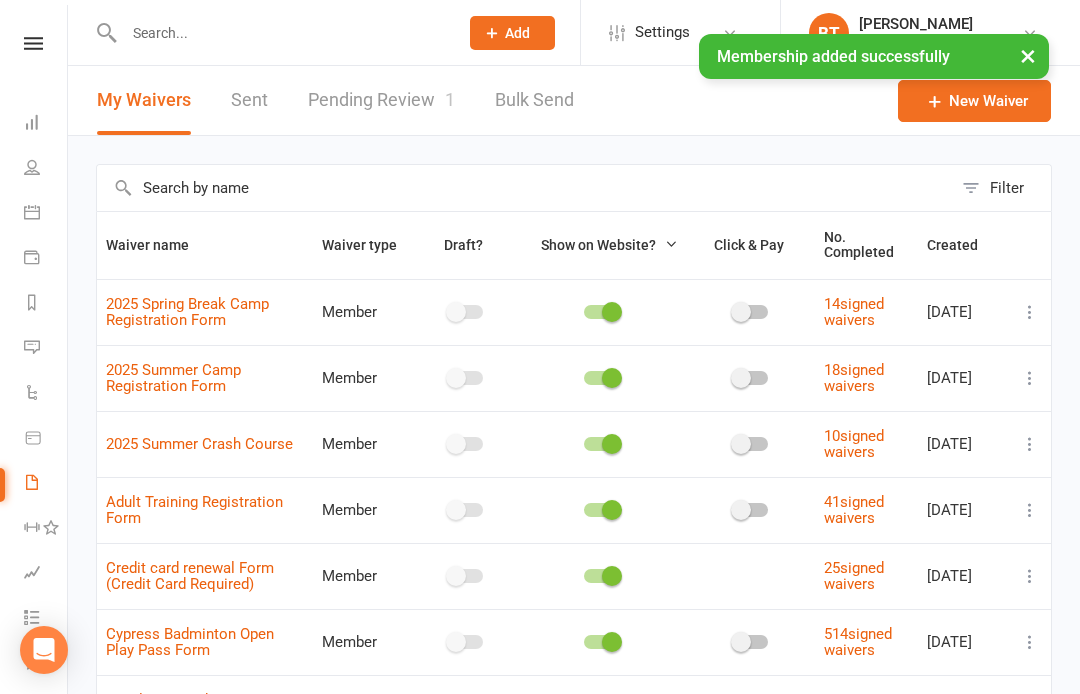 click on "Pending Review 1" at bounding box center [381, 100] 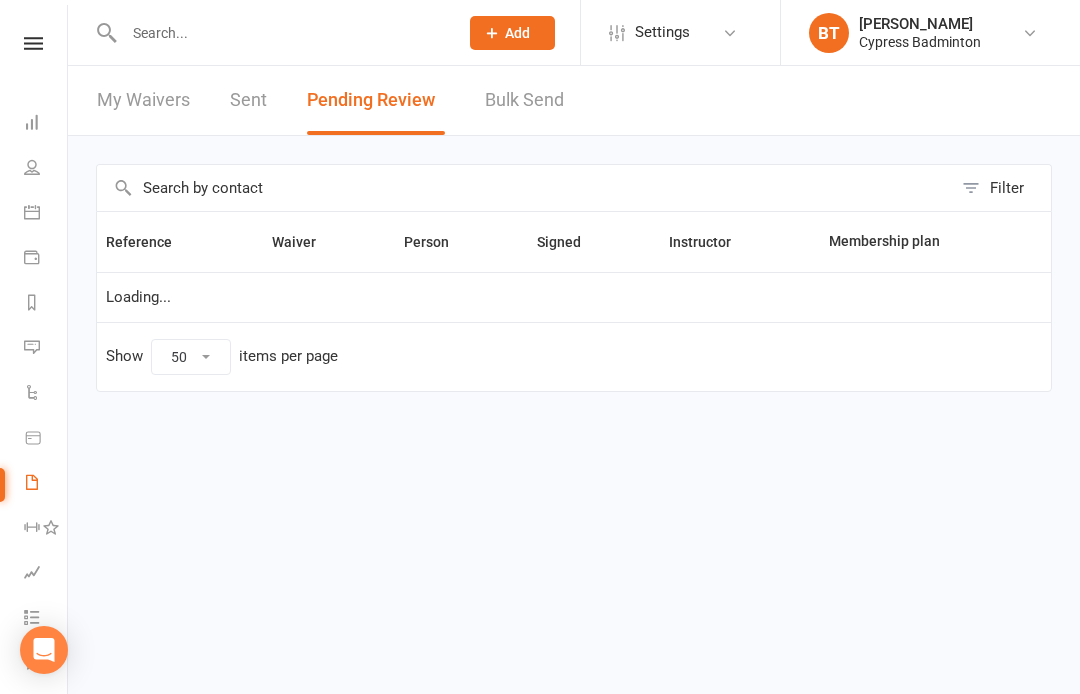select on "50" 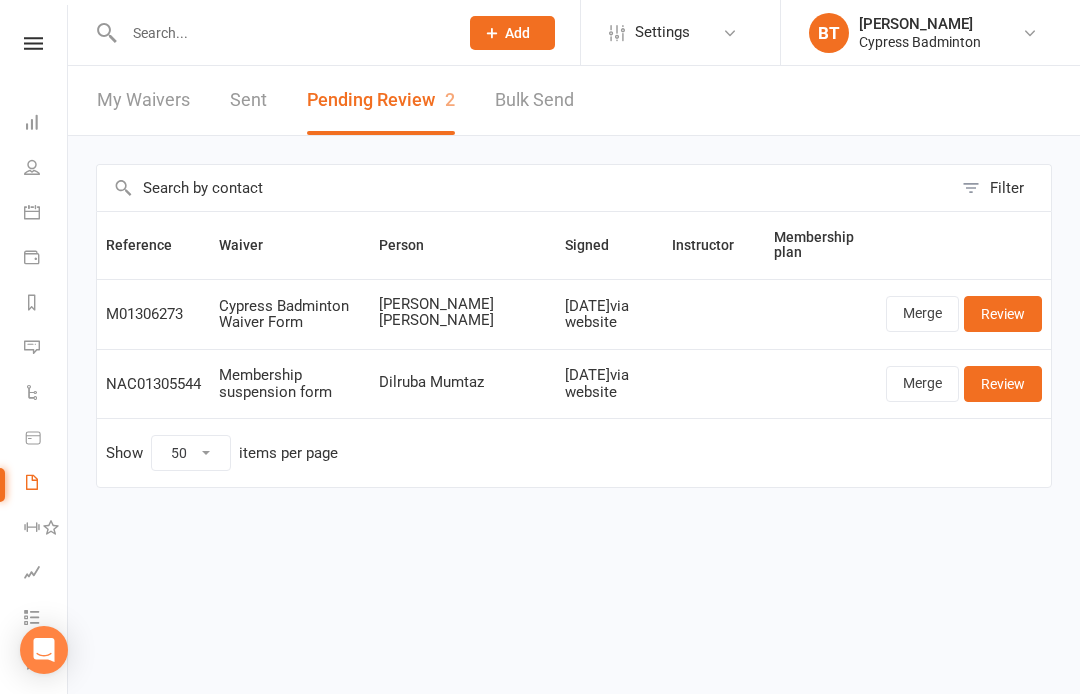 click on "Review" at bounding box center [1003, 314] 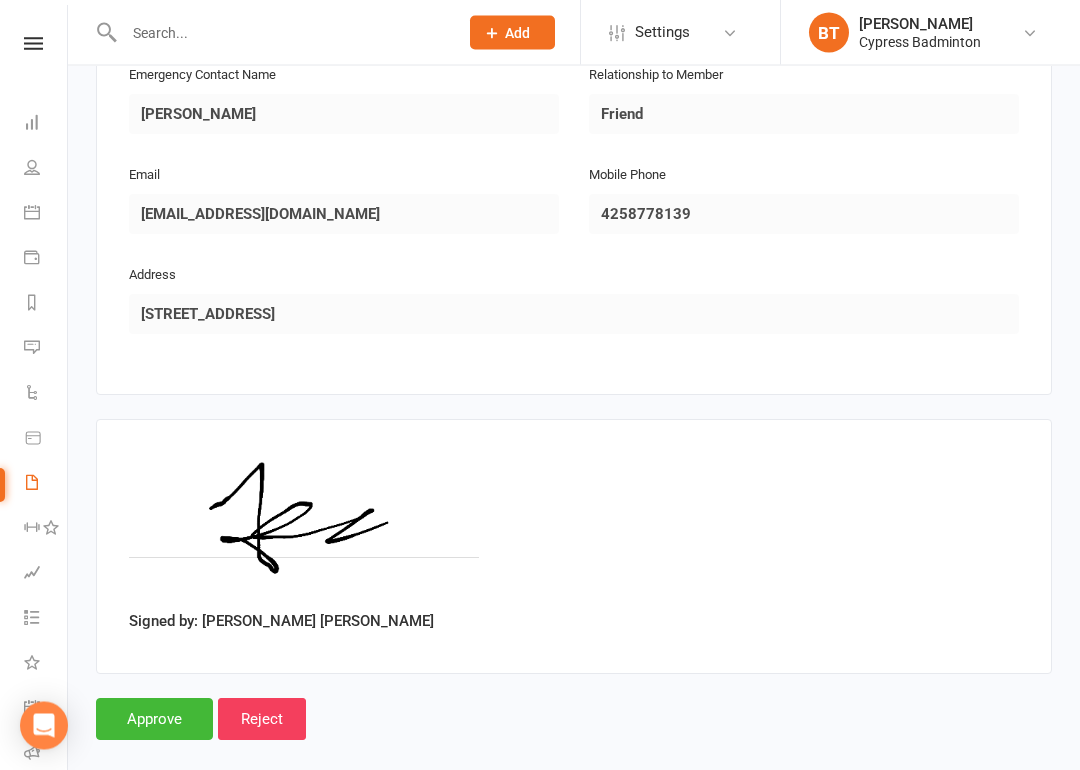 scroll, scrollTop: 1024, scrollLeft: 0, axis: vertical 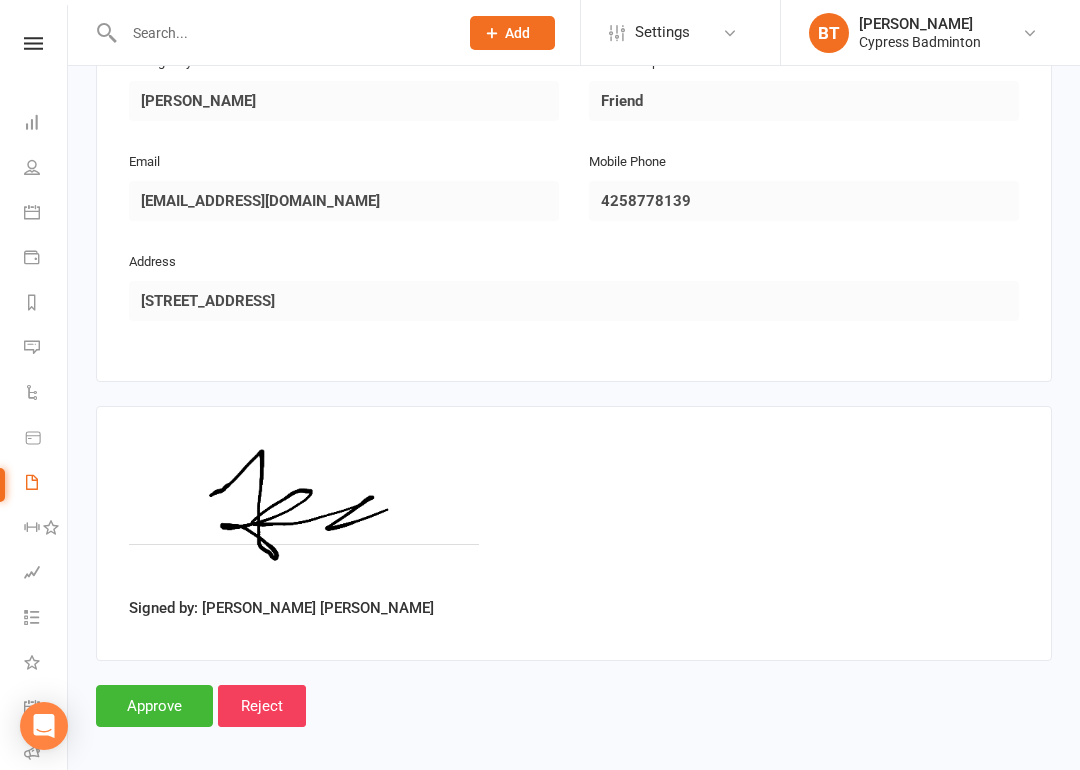 click on "Approve" at bounding box center (154, 706) 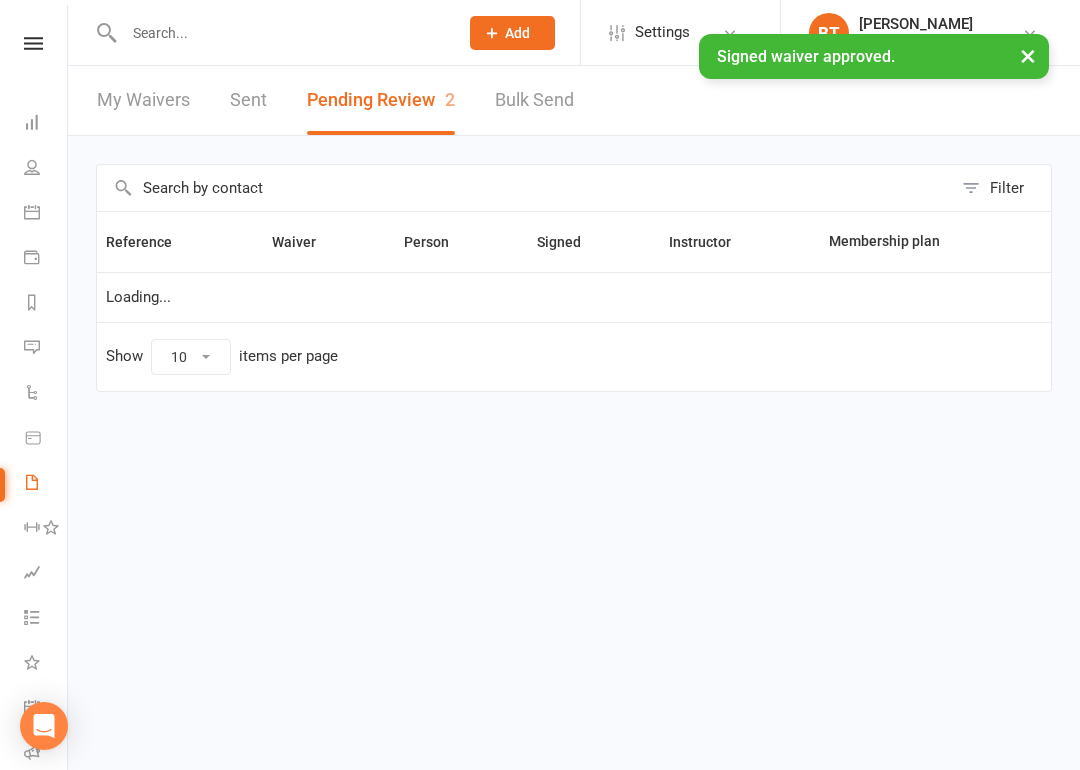 select on "50" 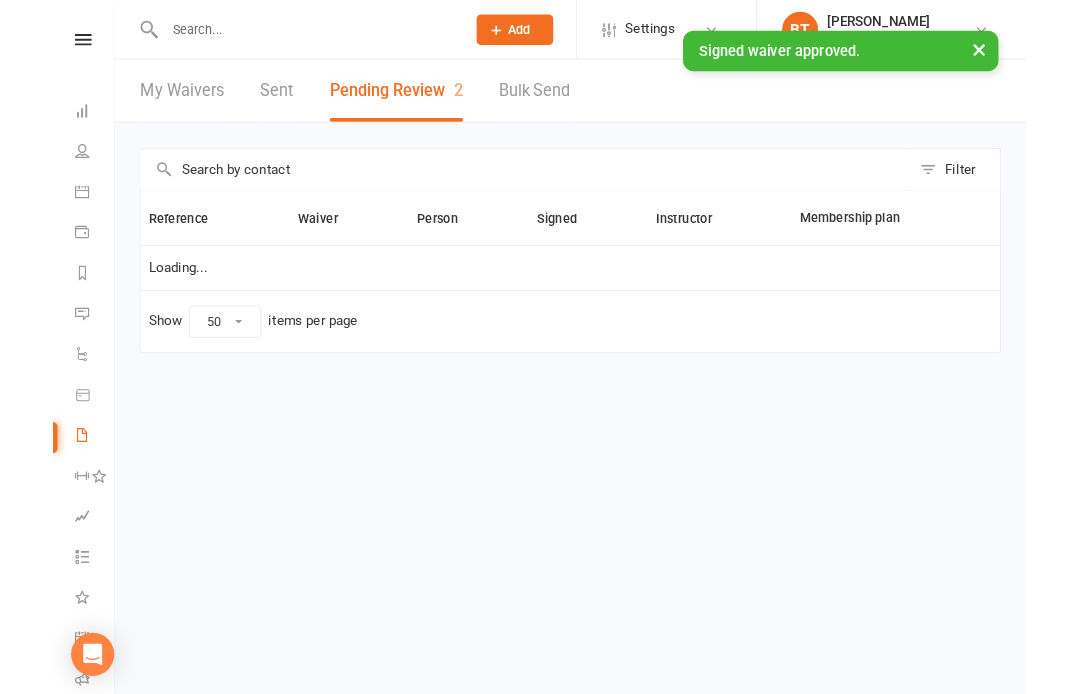scroll, scrollTop: 0, scrollLeft: 0, axis: both 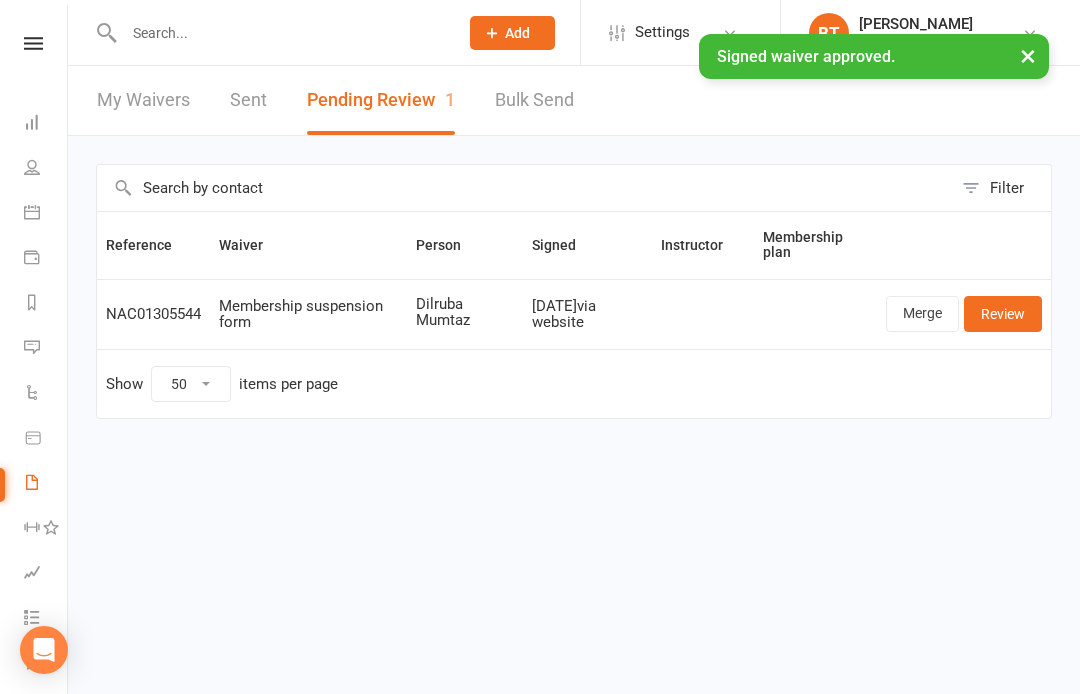 click at bounding box center [281, 33] 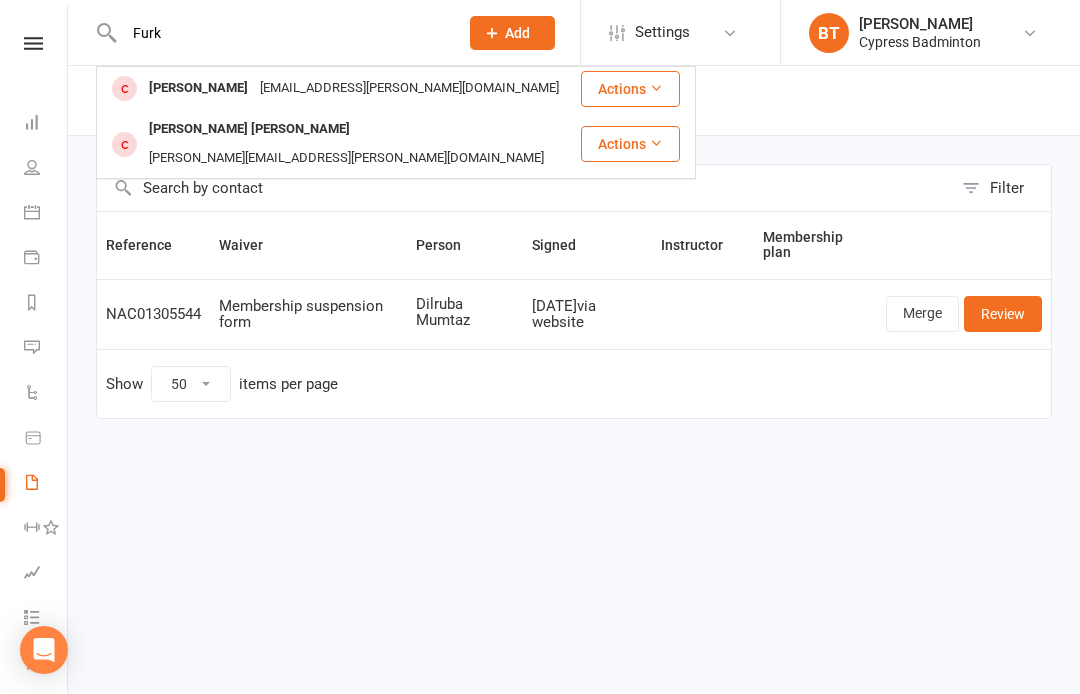 type on "Furk" 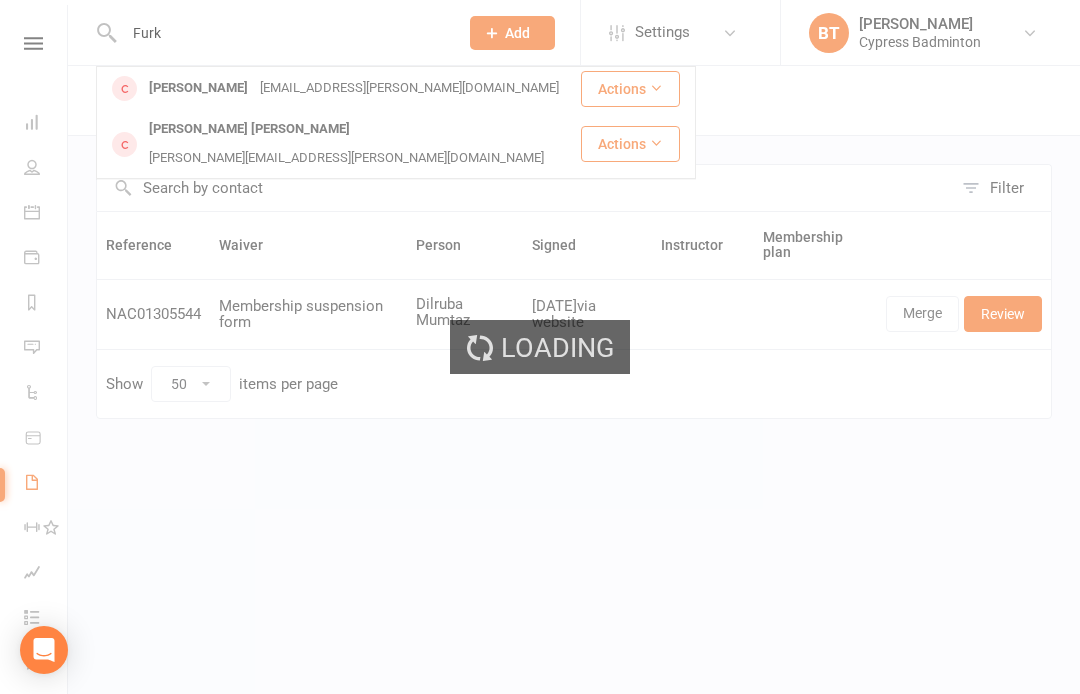 type 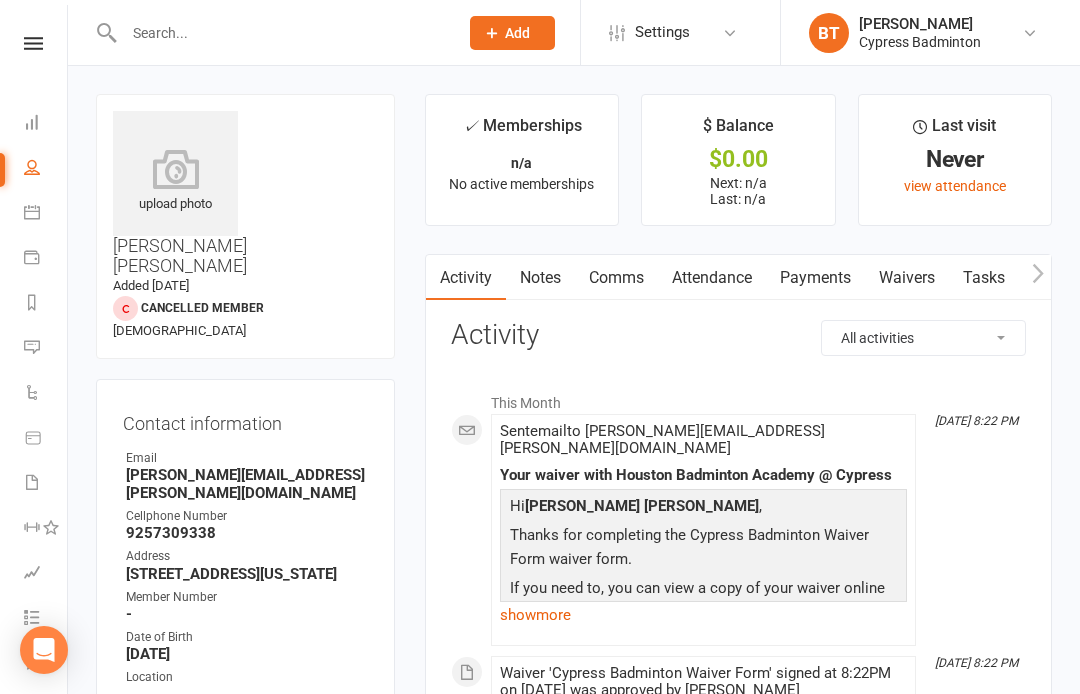 click at bounding box center (175, 169) 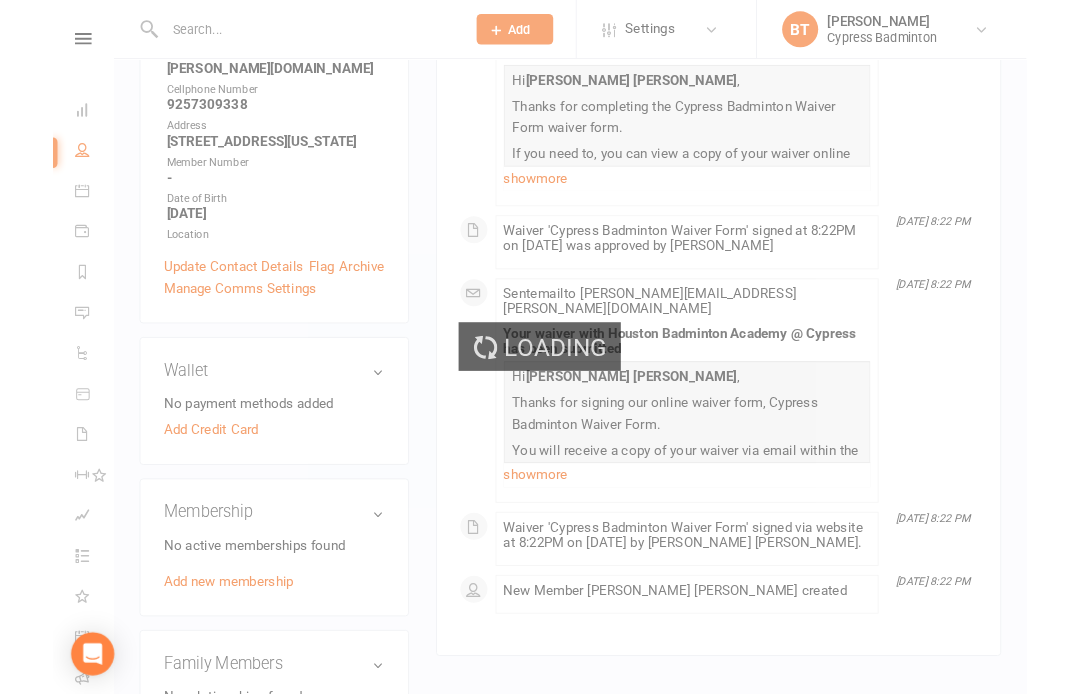 scroll, scrollTop: 423, scrollLeft: 0, axis: vertical 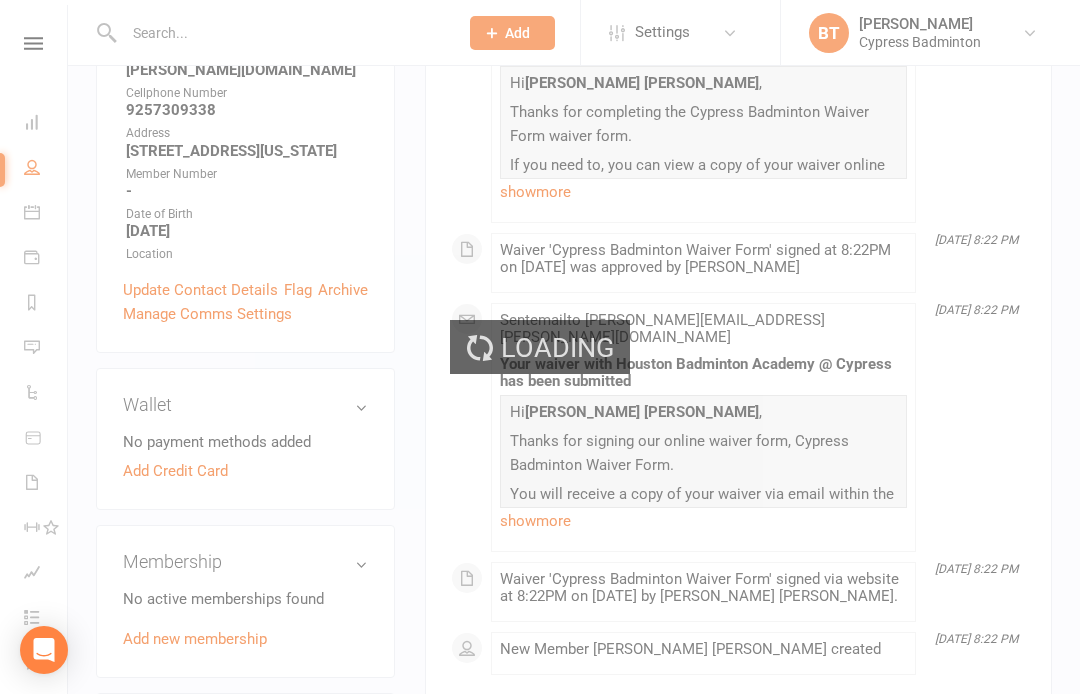 click on "Loading" at bounding box center [540, 347] 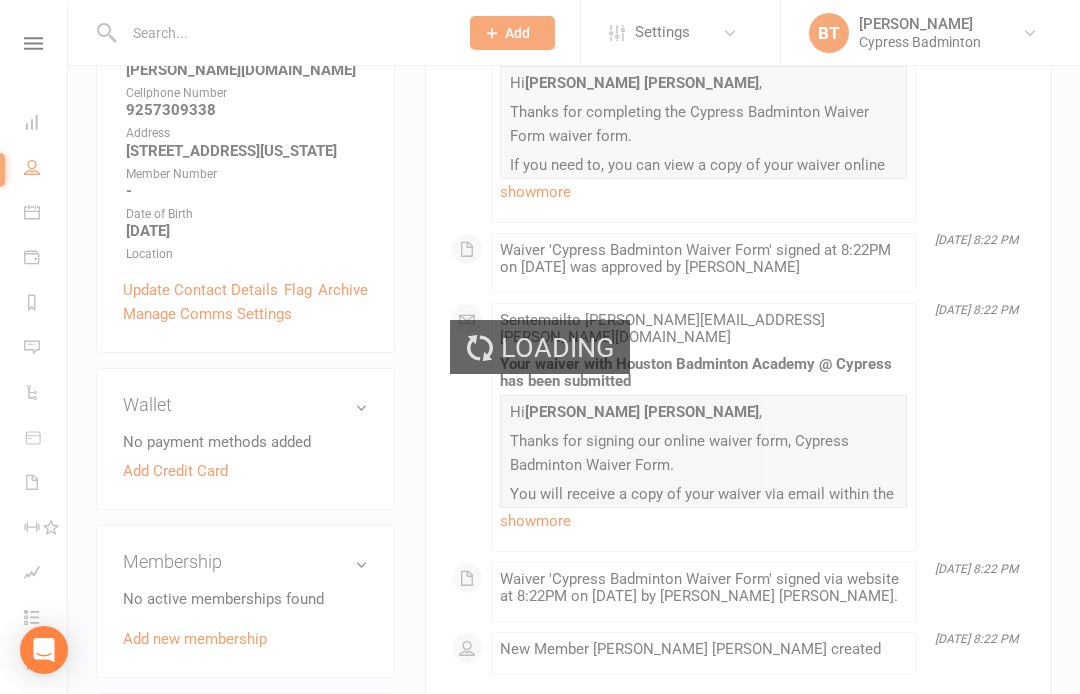 click on "Loading" at bounding box center (540, 347) 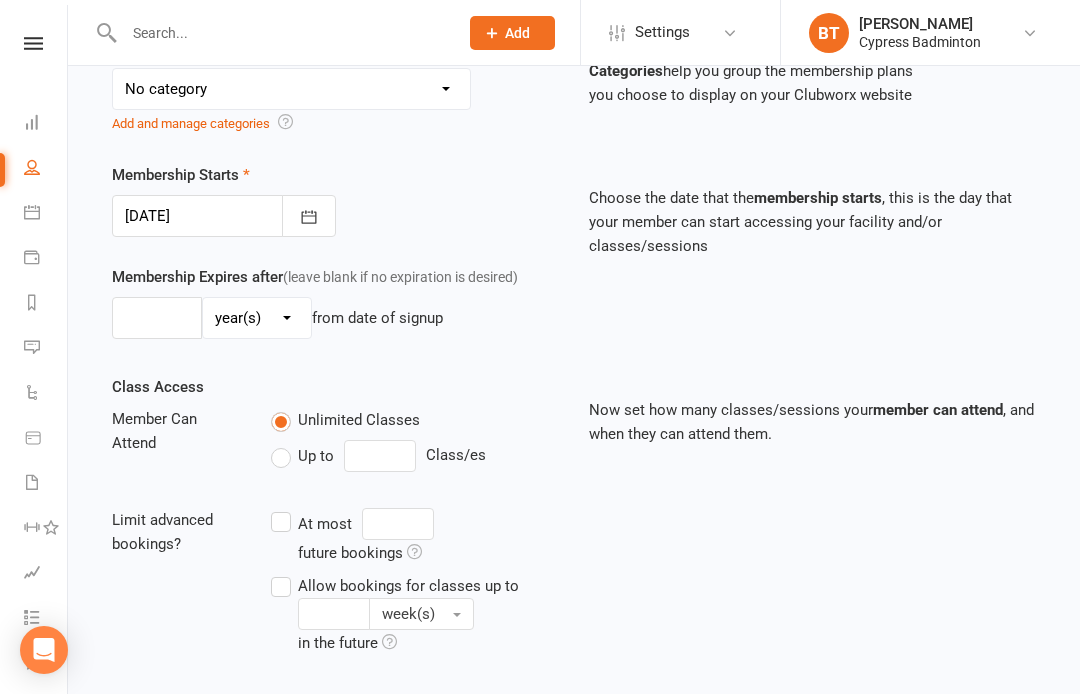 scroll, scrollTop: 0, scrollLeft: 0, axis: both 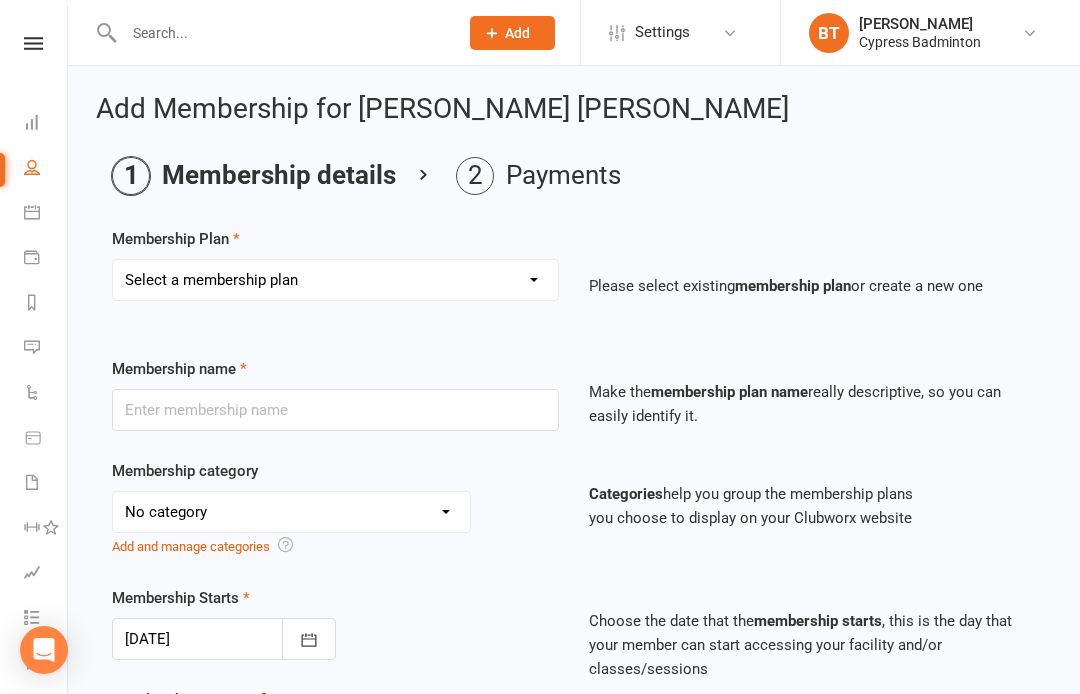 click on "Membership Plan Select a membership plan Create new Membership Plan walk-in 1 visit pass walk-in 5 visit pass walk-in 10 visit pass walk-in 25 visit pass walk-in 50 visit pass Unlimited 1 MONTH Walk-in Pass Unlimited 3 MONTHS Walk-in Pass Unlimited 6 MONTHS Walk-in Pass Unlimited 12 MONTHS Walk-in Pass 1 MONTH AUTOPAYMENT Walk-in Pass (Unlimited) 3 MONTHS AUTOPAYMENT Walk-in Pass (Unlimited) Junior Beginner Badminton Training Walk-in 1 trial session Junior Beginner Badminton Training Program 1x/ week Junior Beginner Badminton Training Program 2x/week Junior Beginner Badminton Training 4 session package Junior Beginner Badminton Training 8 session package JR Intermediate Badminton Training program 1X/week JR Intermediate Badminton Training 4 sessions package JR Intermediate Badminton Training 8 sessions package HP Badminton Training 2X/WEEK HP Badminton Training 3X/WEEK HP Badminton Training 4x/week Program Pre Tournament 2X/WEEK Pre Tournament 3X/WEEK Pre Tournament 4x/week Adult group training Parent Co play" at bounding box center [574, 278] 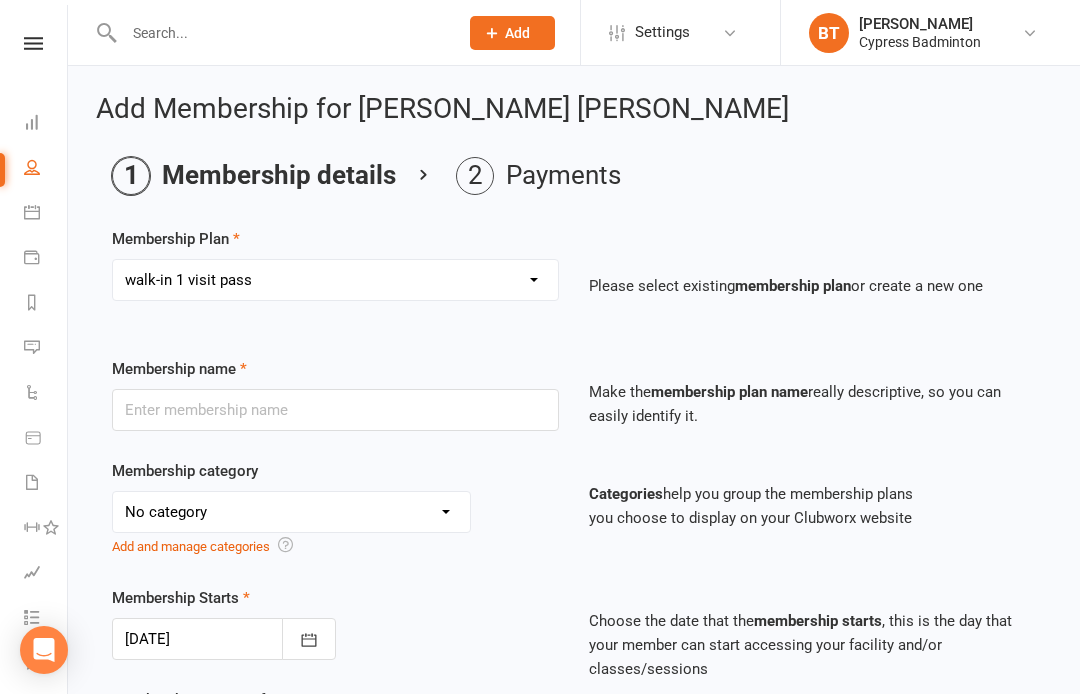 type on "walk-in 1 visit pass" 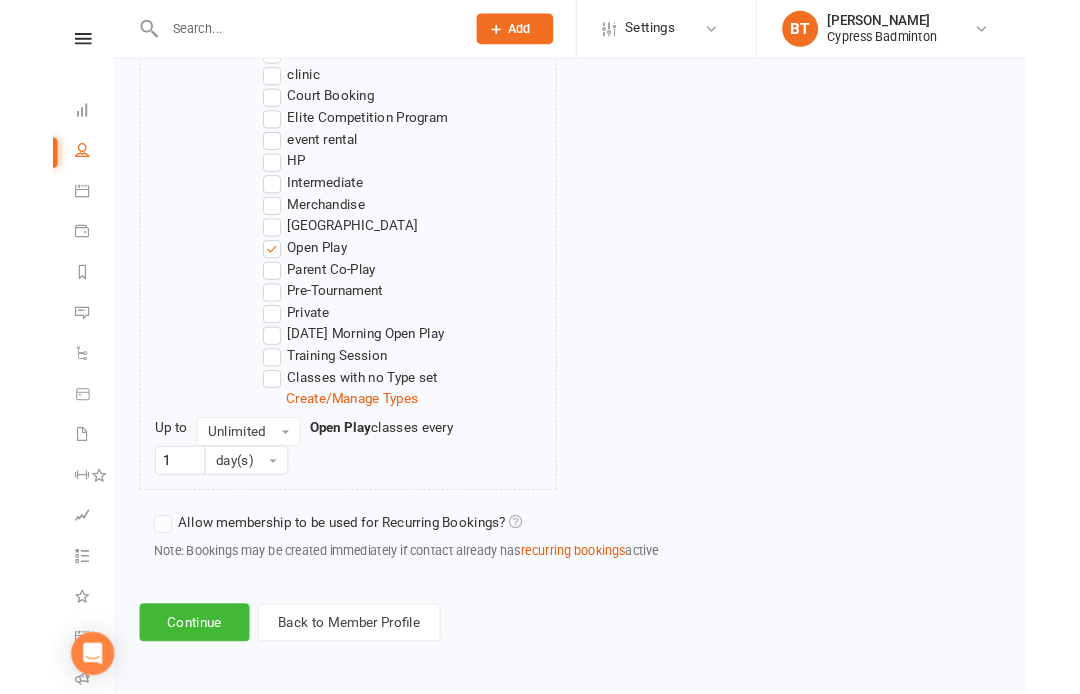 scroll, scrollTop: 1281, scrollLeft: 0, axis: vertical 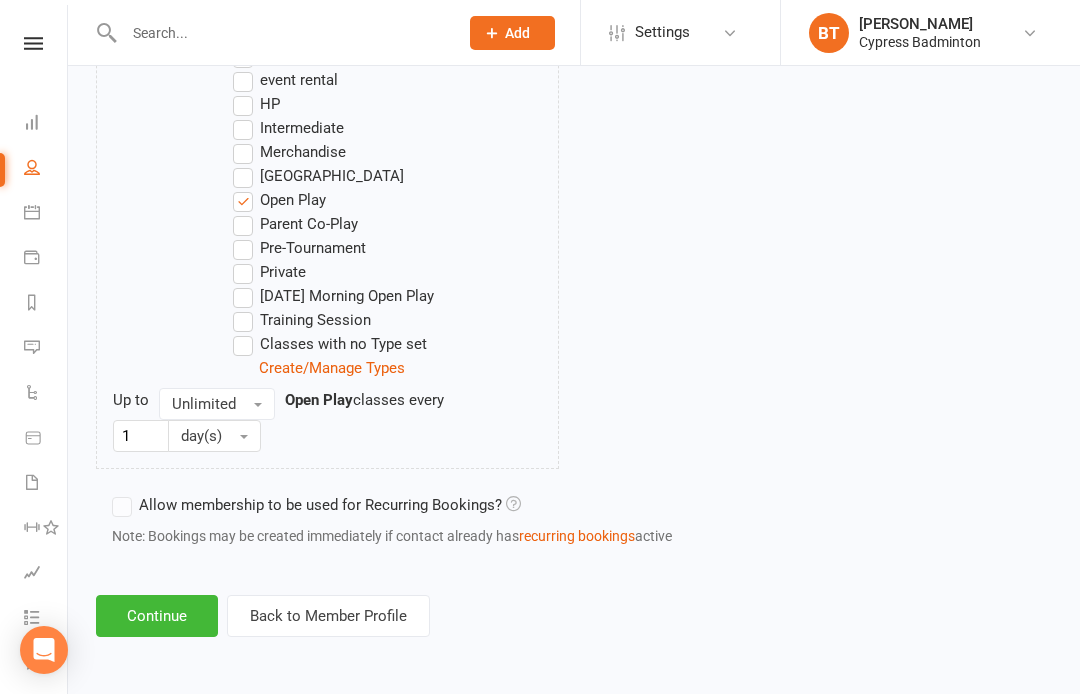 click on "Continue" at bounding box center [157, 616] 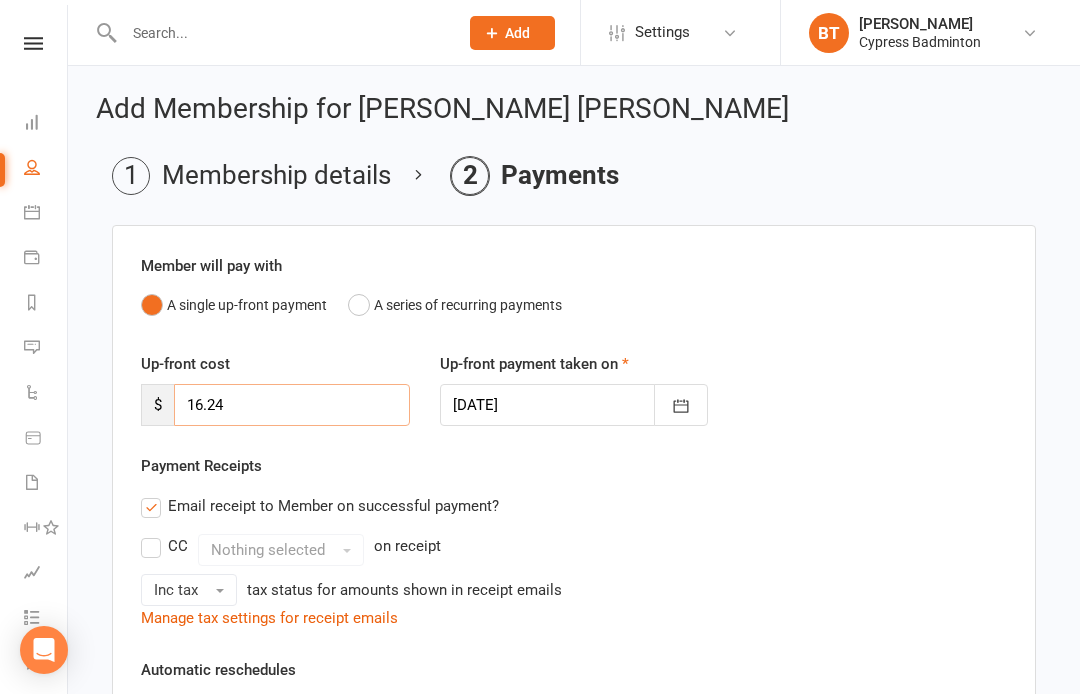 click on "16.24" at bounding box center [292, 405] 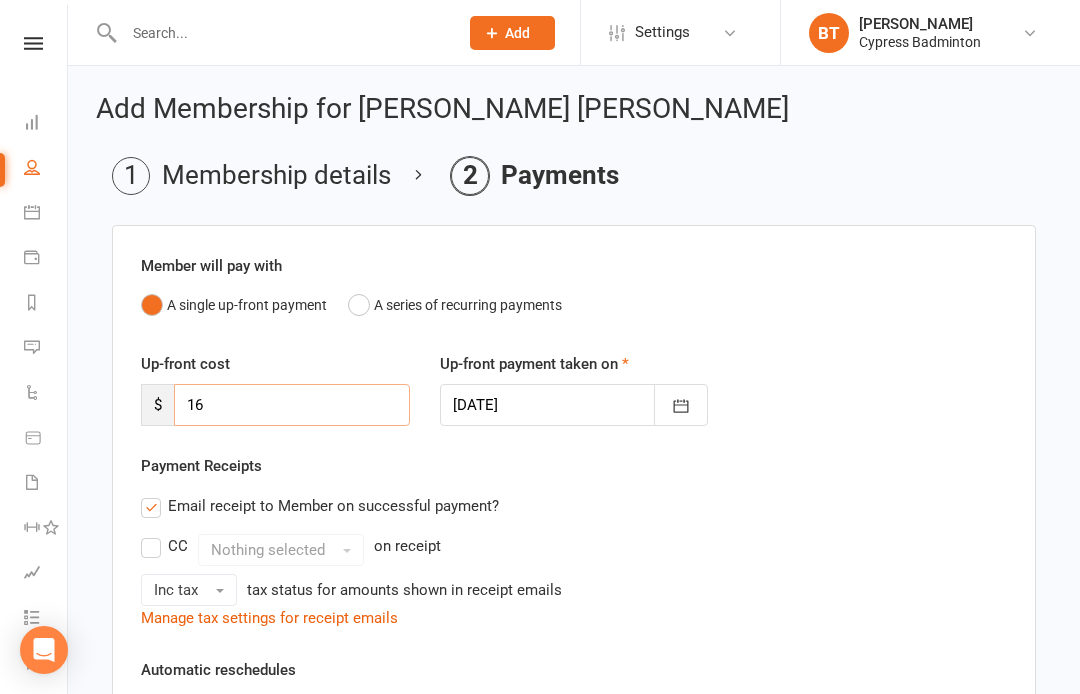 type on "1" 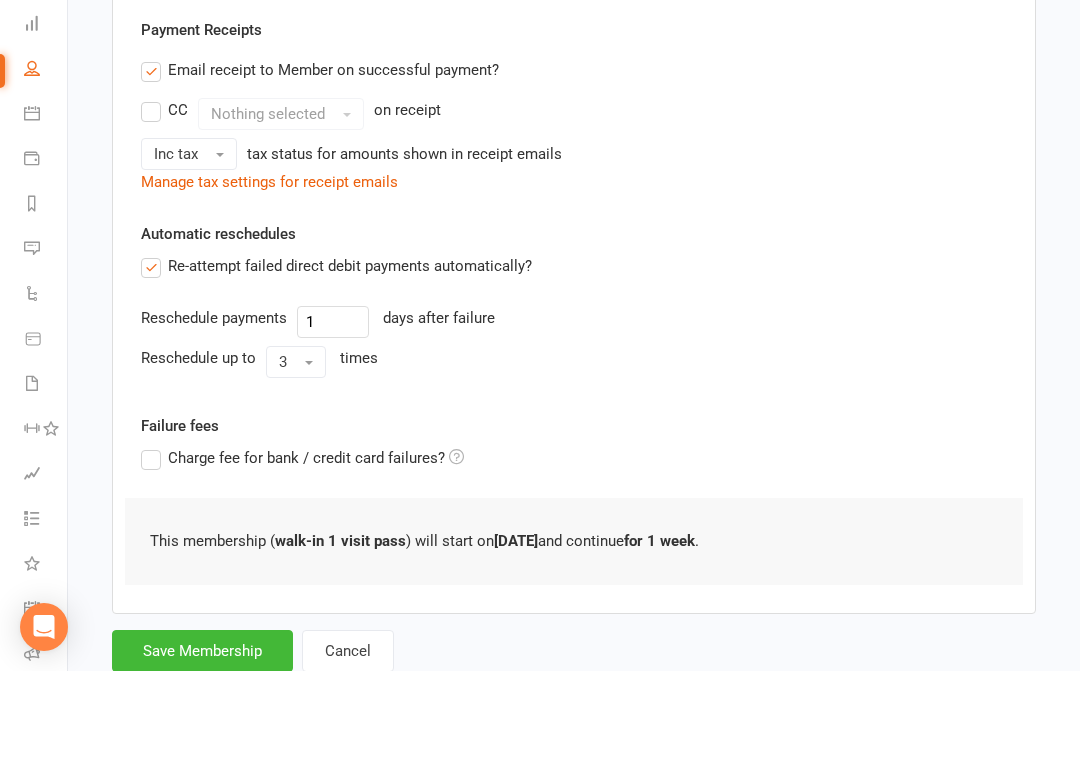 scroll, scrollTop: 415, scrollLeft: 0, axis: vertical 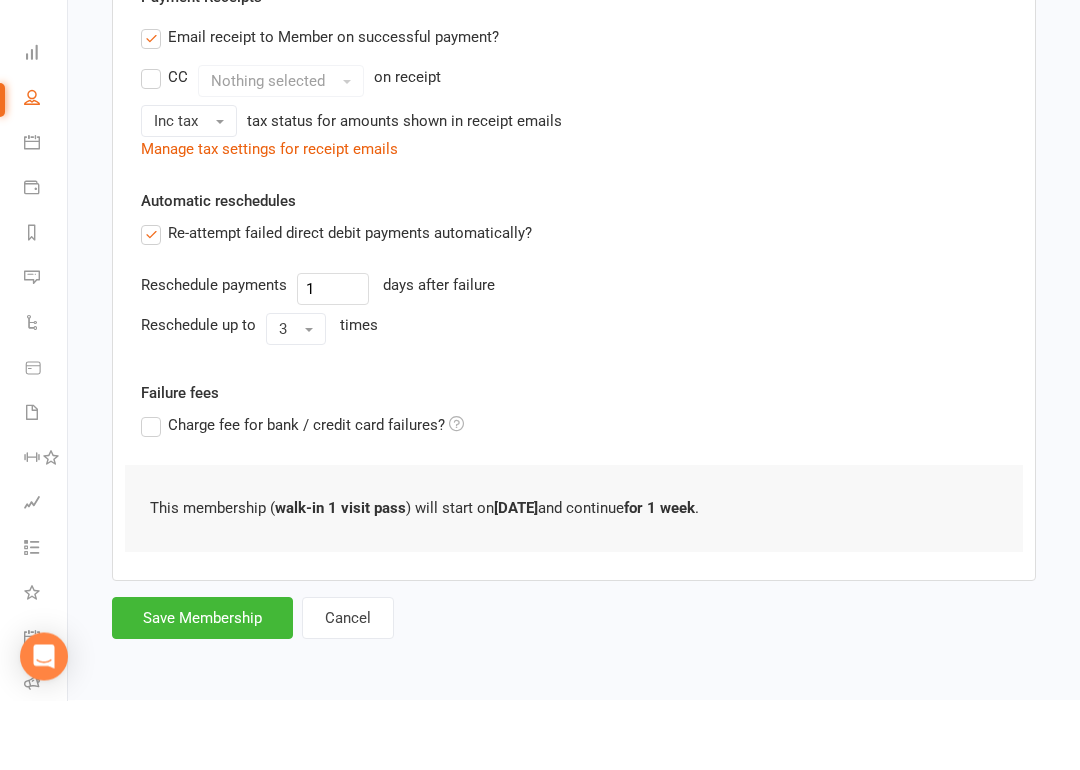 type on "0" 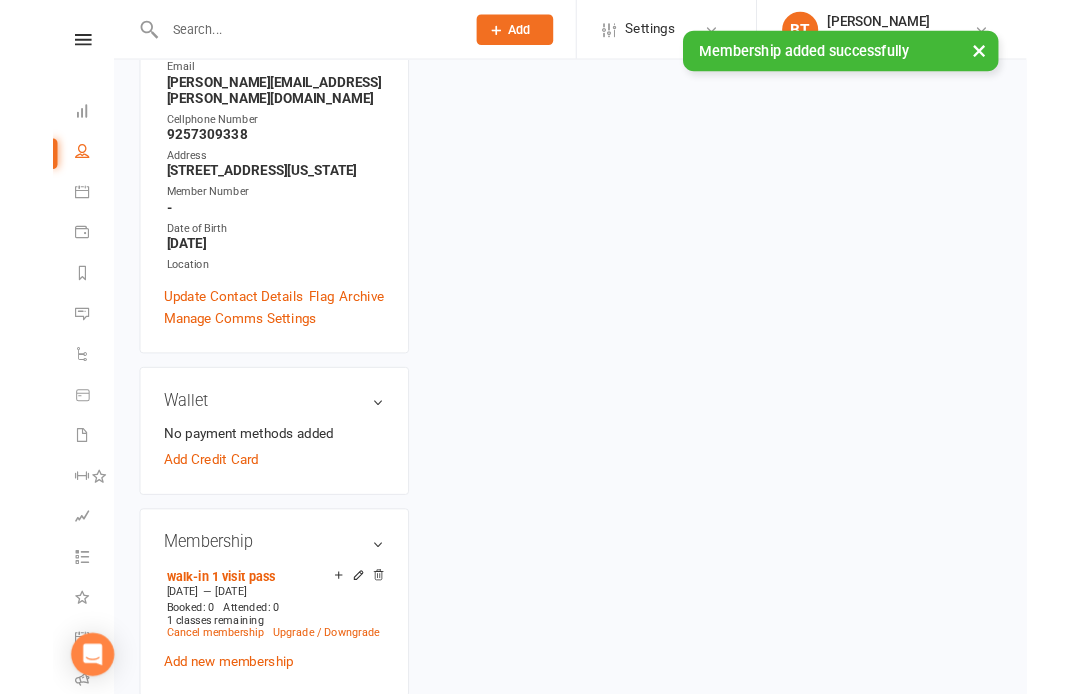 scroll, scrollTop: 0, scrollLeft: 0, axis: both 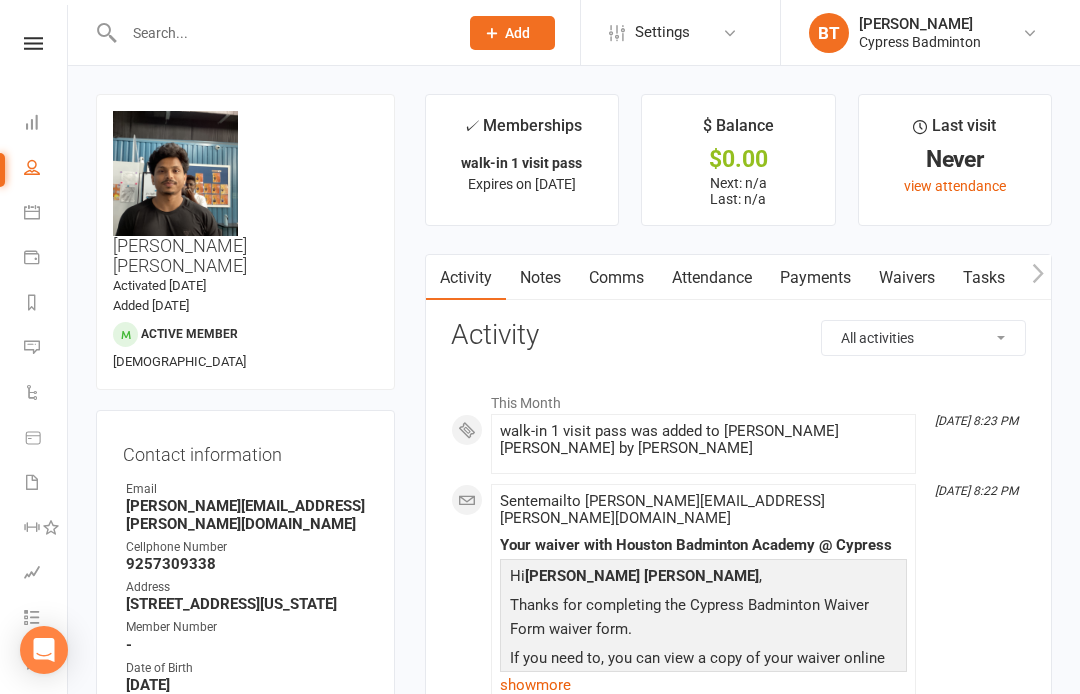 click on "upload photo change photo [PERSON_NAME] [PERSON_NAME] Activated [DATE] Added [DATE]   Active member [DEMOGRAPHIC_DATA]  Contact information Owner   Email  [PERSON_NAME][EMAIL_ADDRESS][PERSON_NAME][DOMAIN_NAME]
Cellphone Number  [PHONE_NUMBER]
Address  [STREET_ADDRESS][US_STATE]
Member Number  -
Date of Birth  [DEMOGRAPHIC_DATA]
Location
Update Contact Details Flag Archive Manage Comms Settings
Wallet No payment methods added
Add Credit Card
Membership      walk-in 1 visit pass [DATE] — [DATE] Booked: 0 Attended: 0 1 classes remaining    Cancel membership Upgrade / Downgrade Add new membership
Family Members  No relationships found. Add link to existing contact  Add link to new contact
Suspensions  No active suspensions found. Add new suspension
Email / SMS Subscriptions  edit Unsubscribed from Emails No
Unsubscribed from SMSes No
Body Composition  edit Key Demographics  edit Fitness Goals  edit Emergency Contact Details  edit Trainer/Instructor  edit edit edit ✓" at bounding box center (574, 1230) 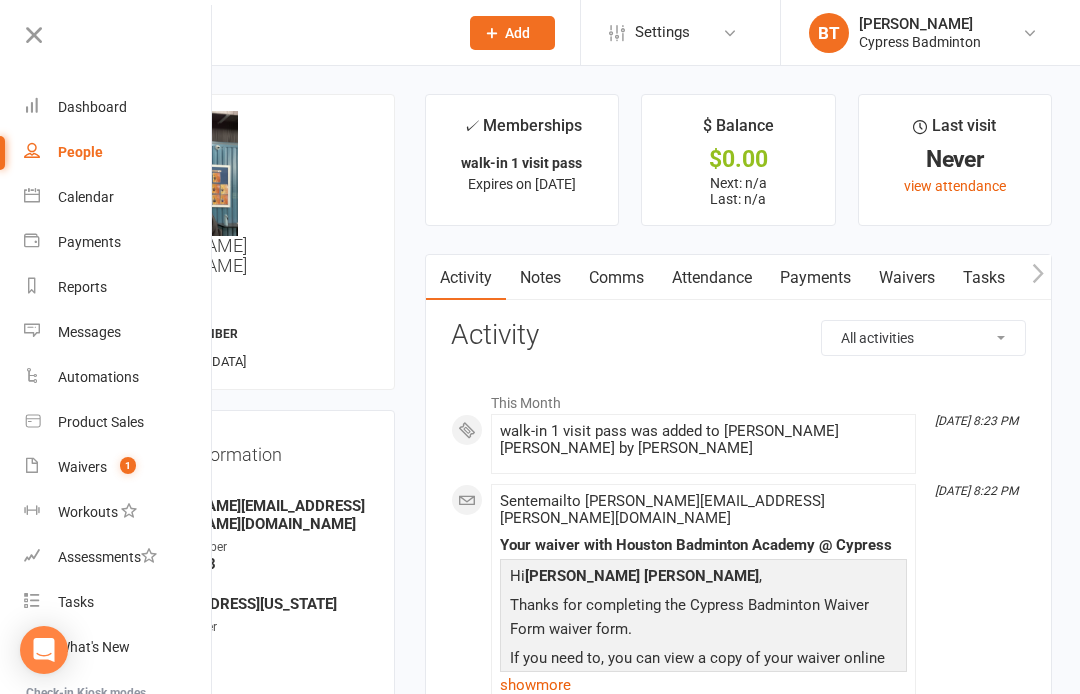 click on "Waivers   1" at bounding box center (118, 467) 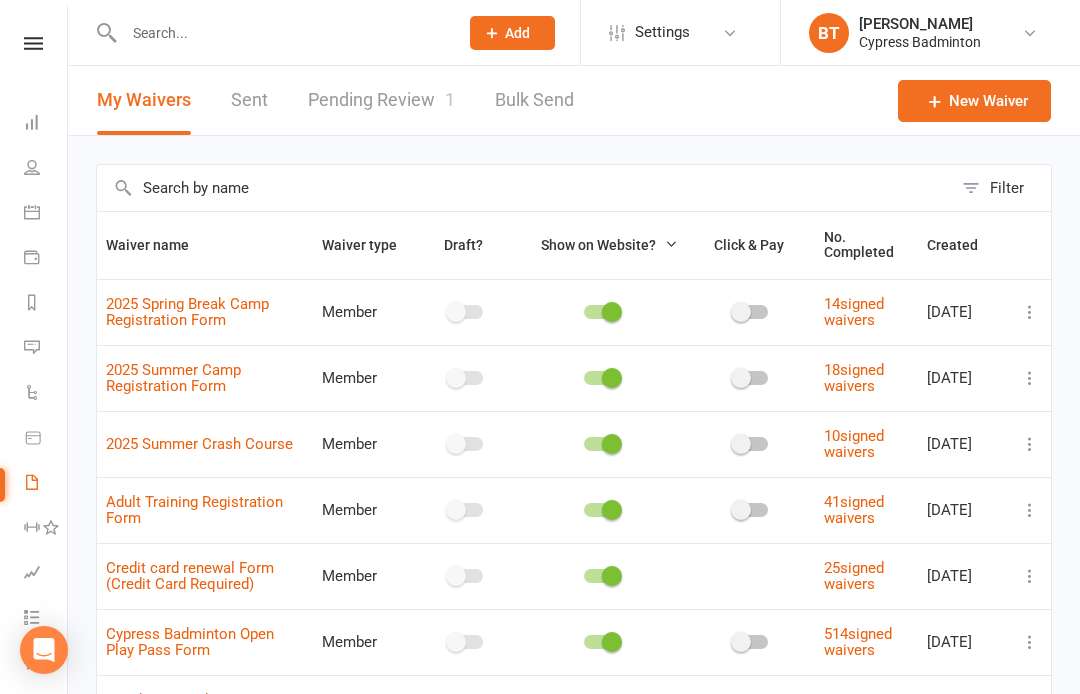 click on "Pending Review 1" at bounding box center (381, 100) 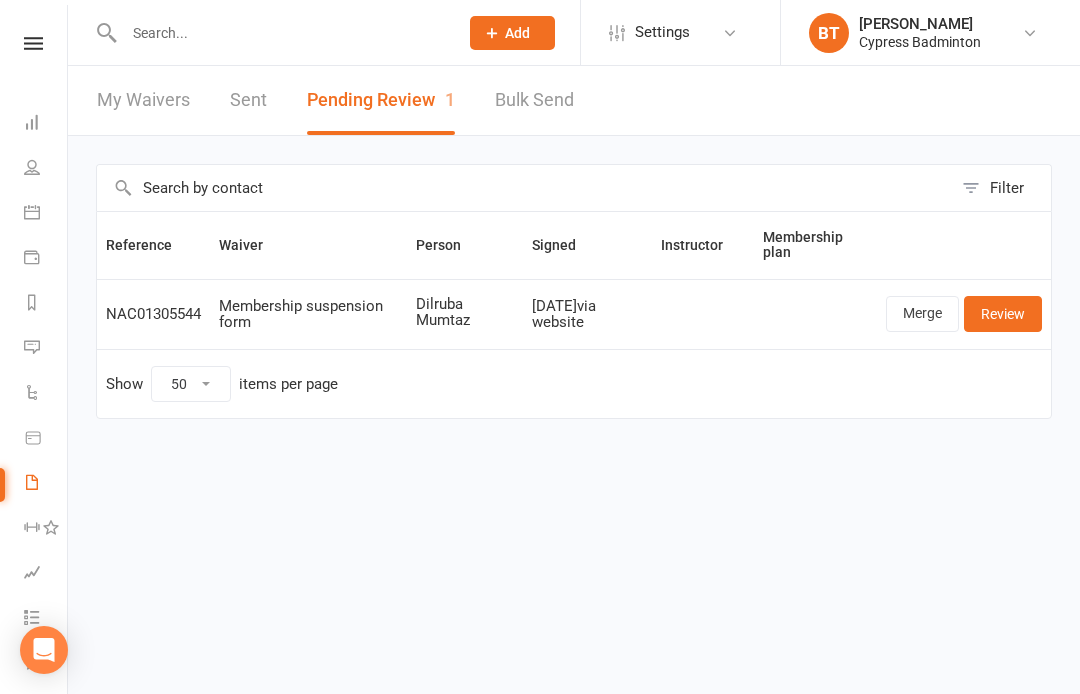 click on "Reports" at bounding box center [46, 304] 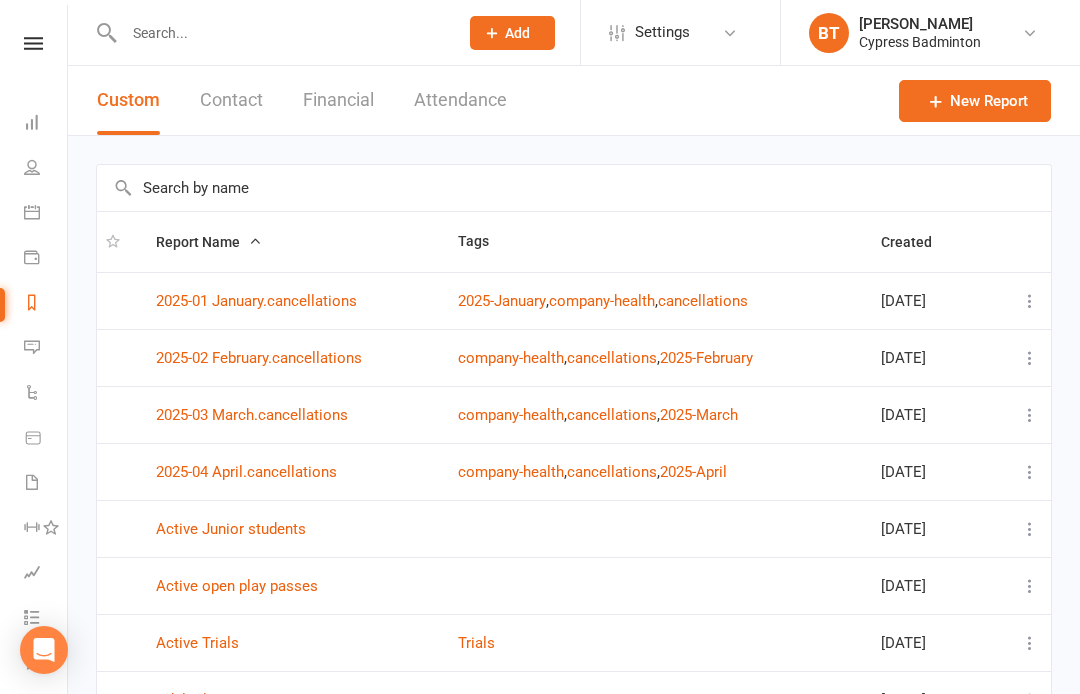 click on "Financial" at bounding box center [338, 100] 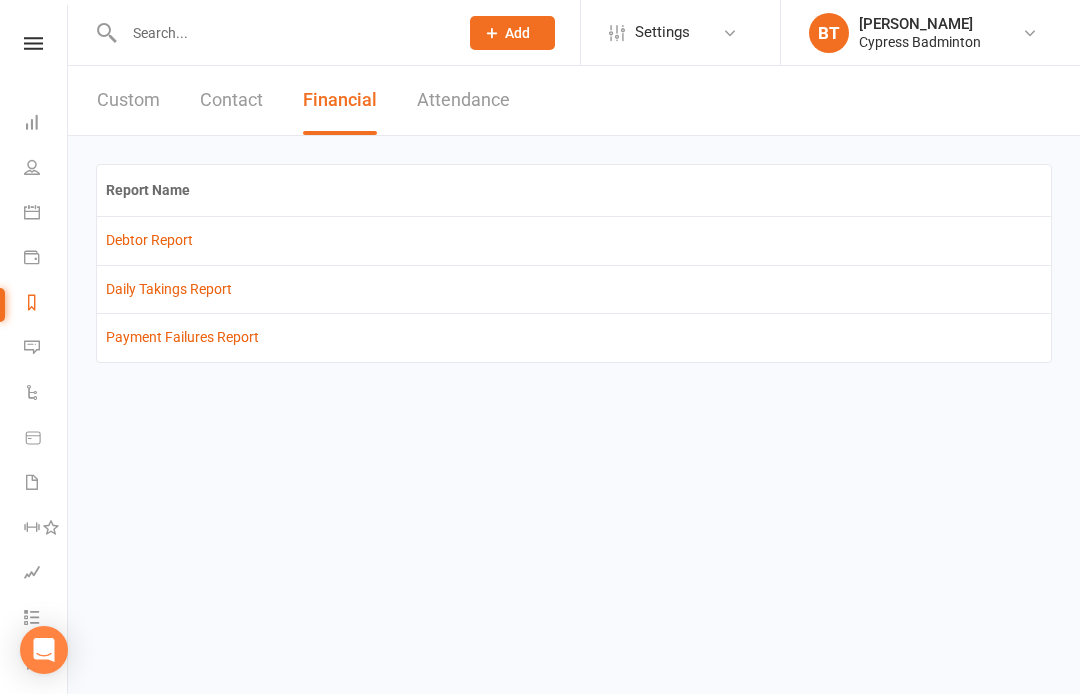 click on "Debtor Report" at bounding box center [149, 240] 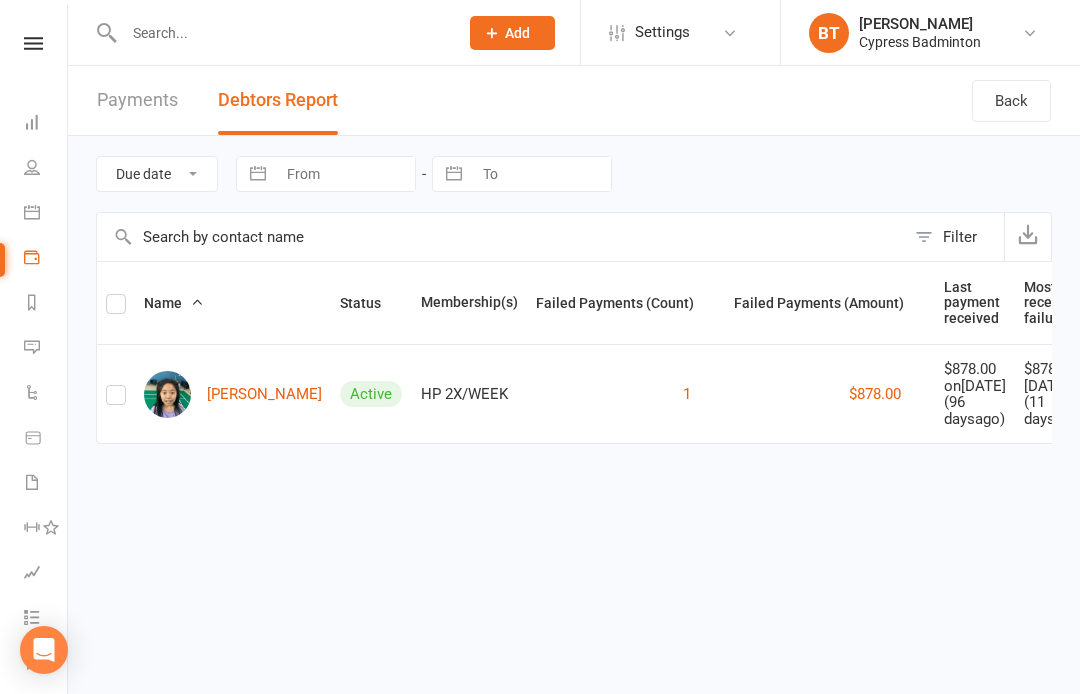click on "People" at bounding box center (46, 169) 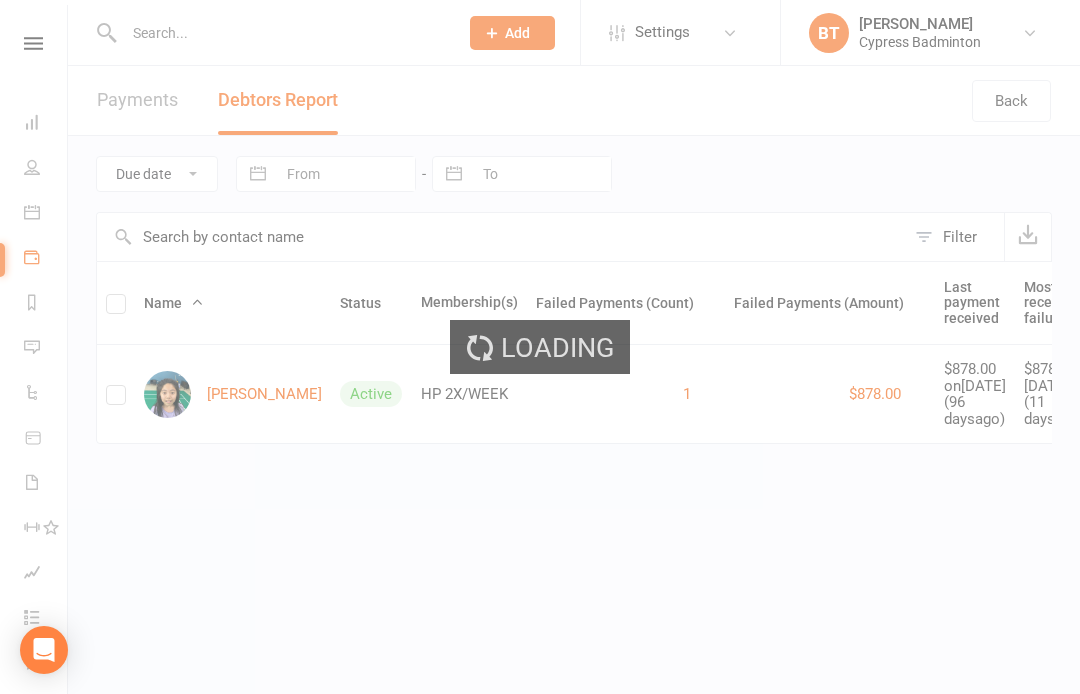 select on "100" 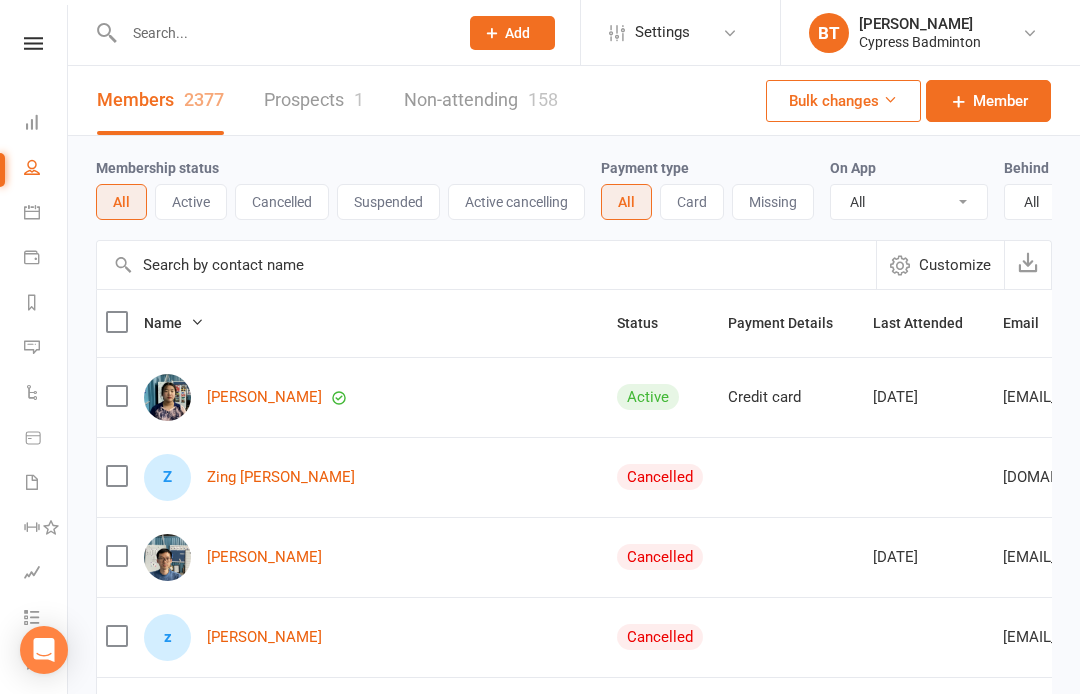 click at bounding box center (32, 212) 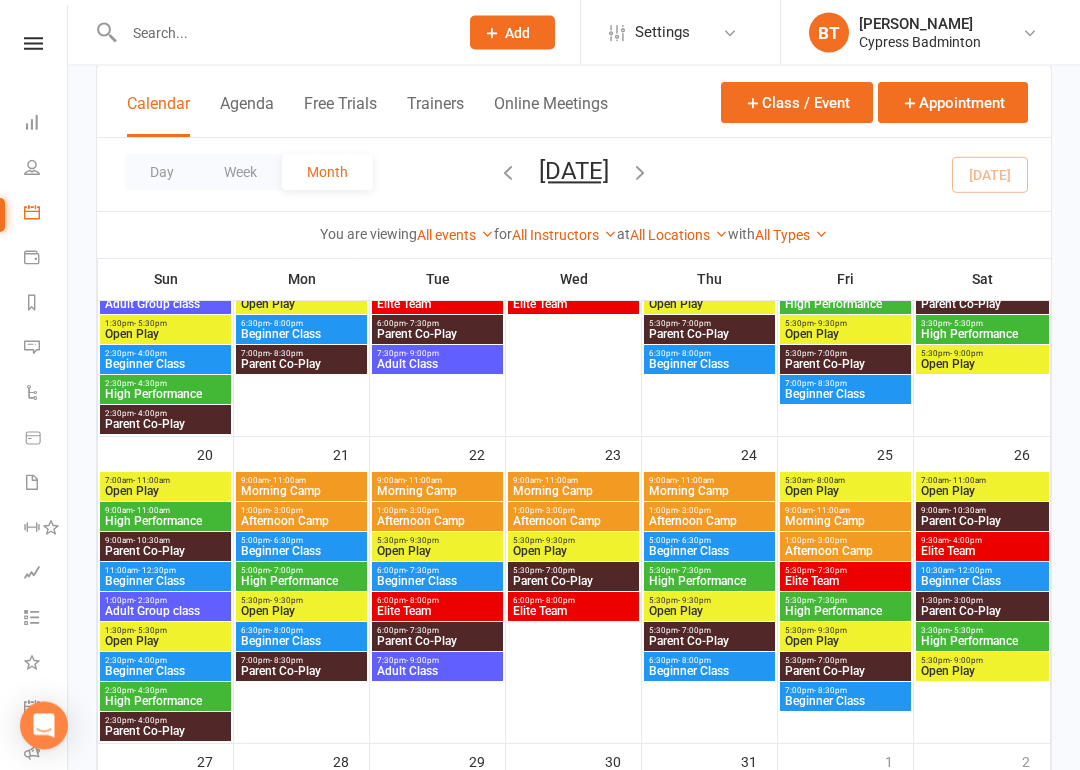 scroll, scrollTop: 912, scrollLeft: 0, axis: vertical 